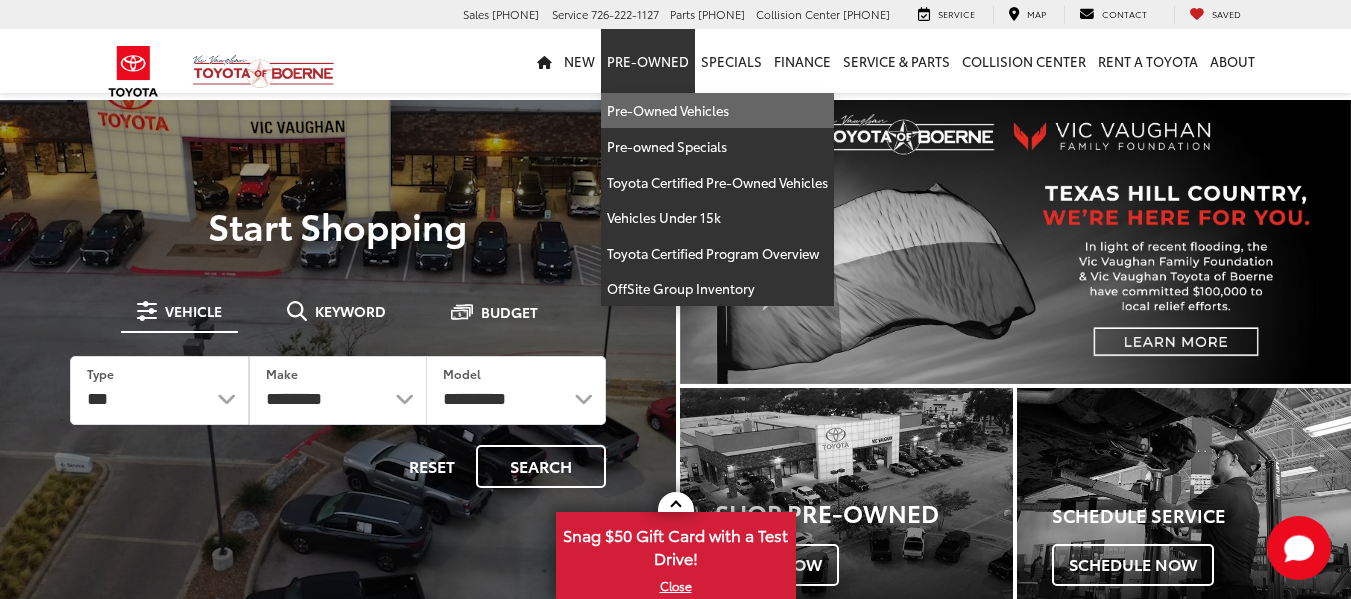 scroll, scrollTop: 0, scrollLeft: 0, axis: both 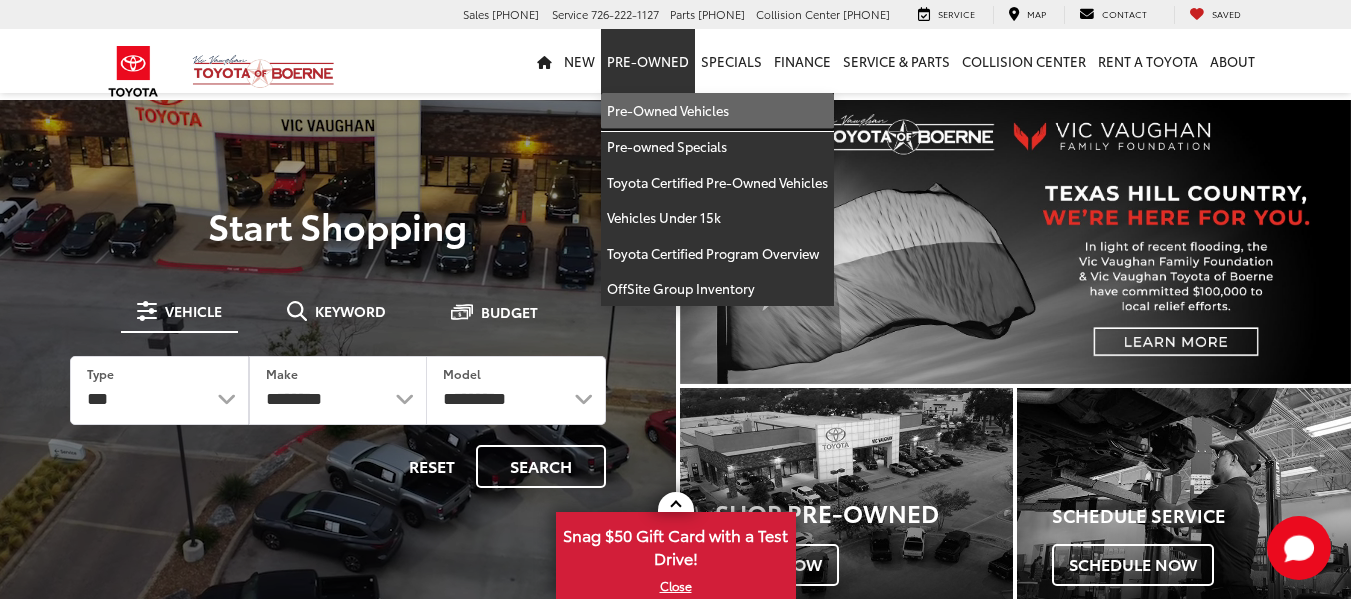 click on "Pre-Owned Vehicles" at bounding box center [717, 111] 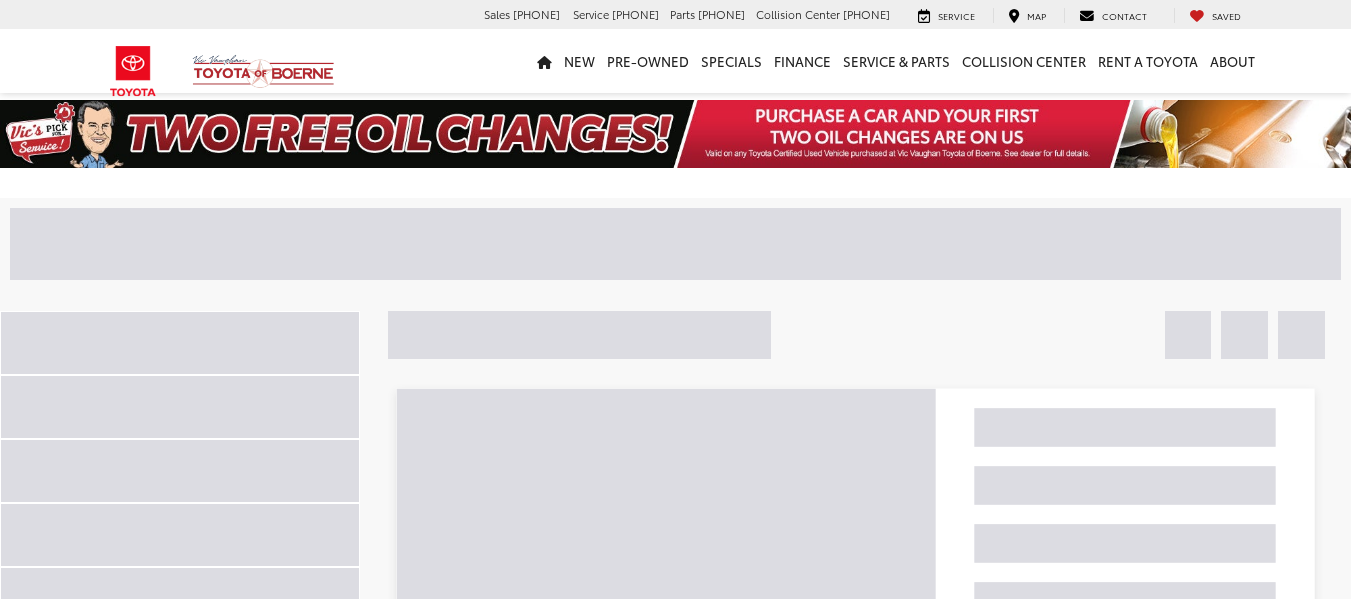 scroll, scrollTop: 0, scrollLeft: 0, axis: both 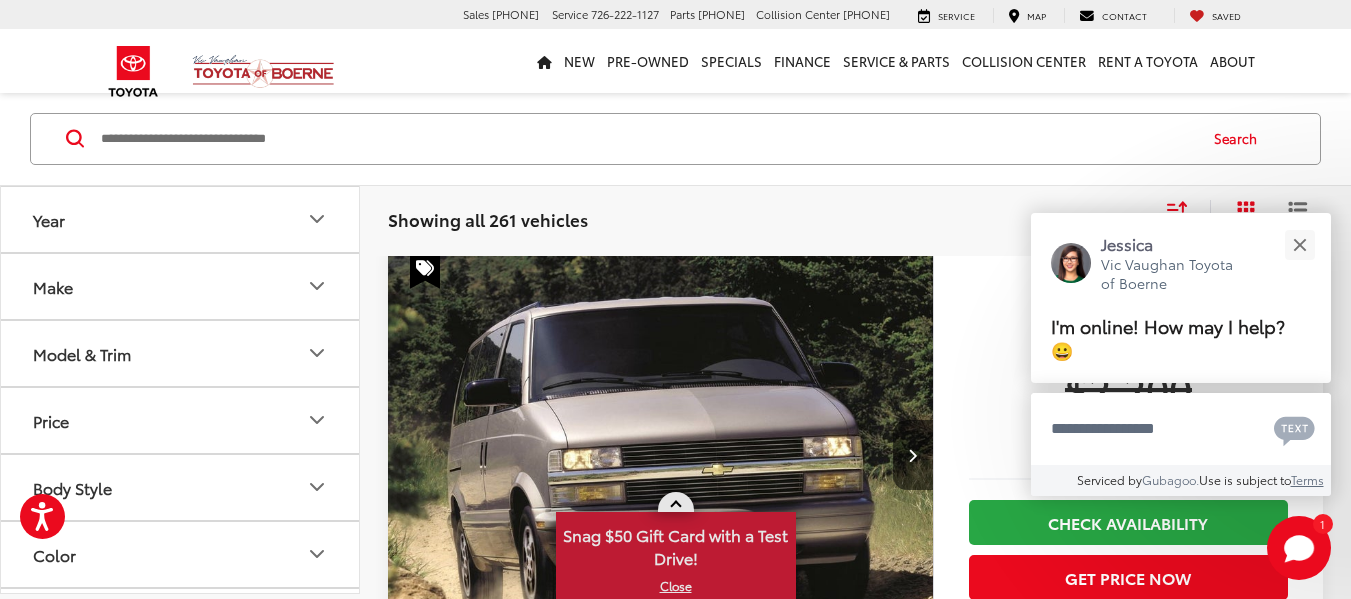 click at bounding box center [676, 502] 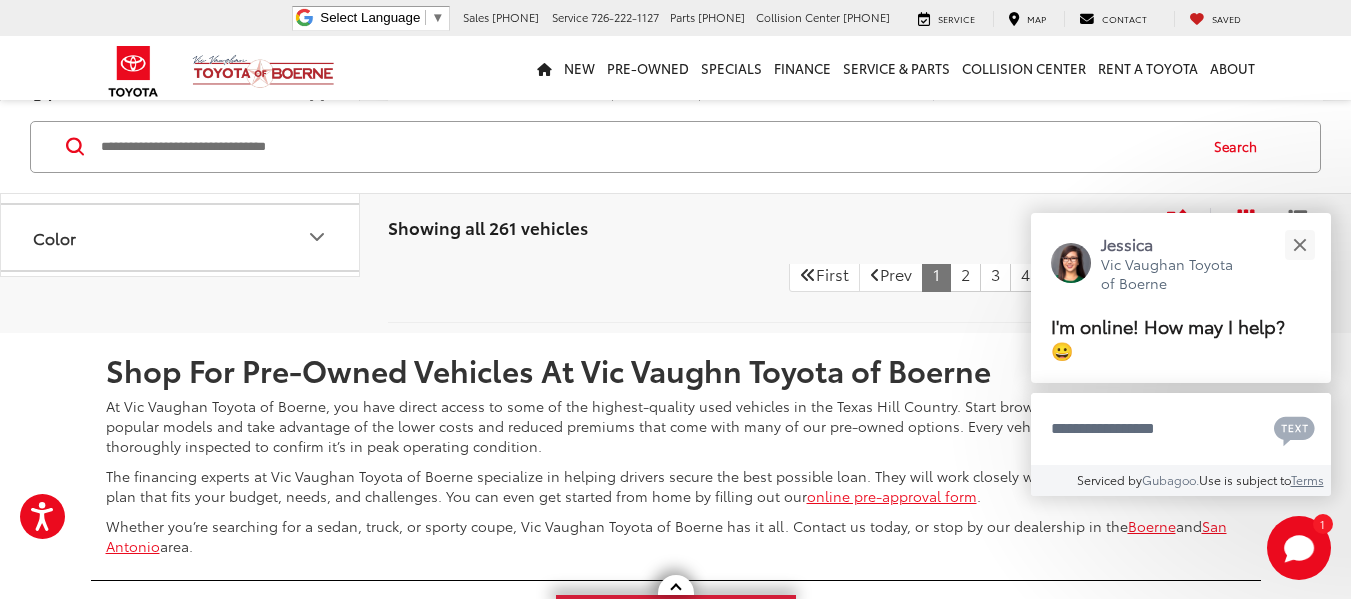 scroll, scrollTop: 9298, scrollLeft: 0, axis: vertical 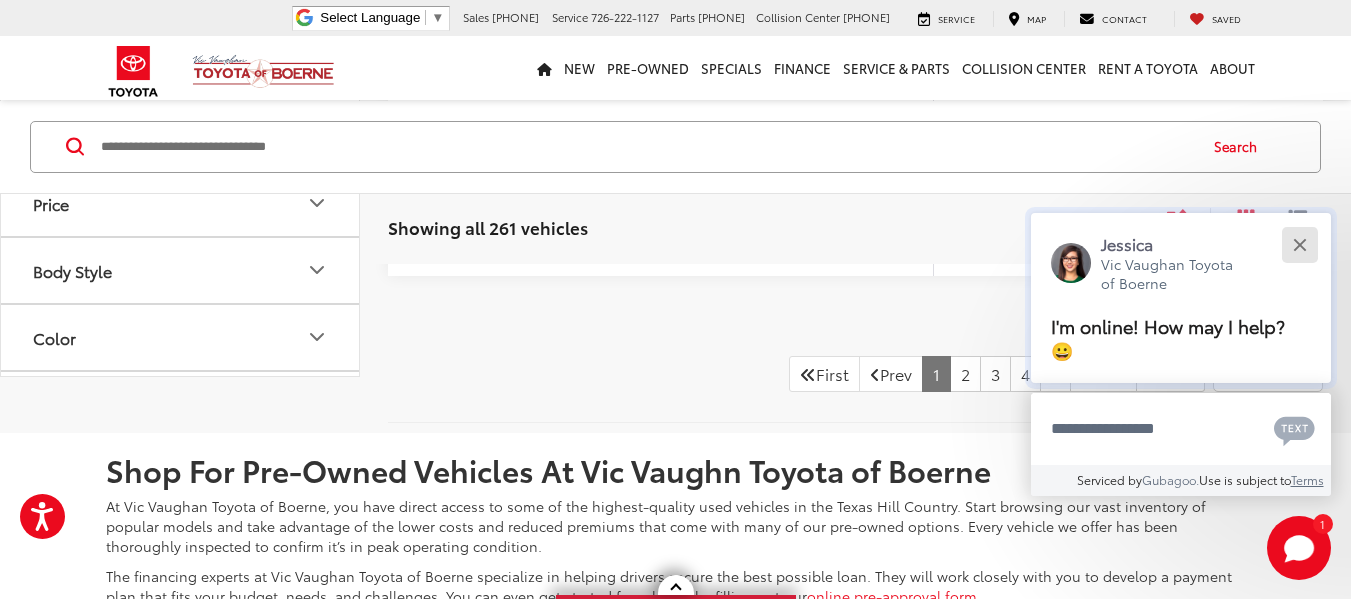 click at bounding box center [1299, 244] 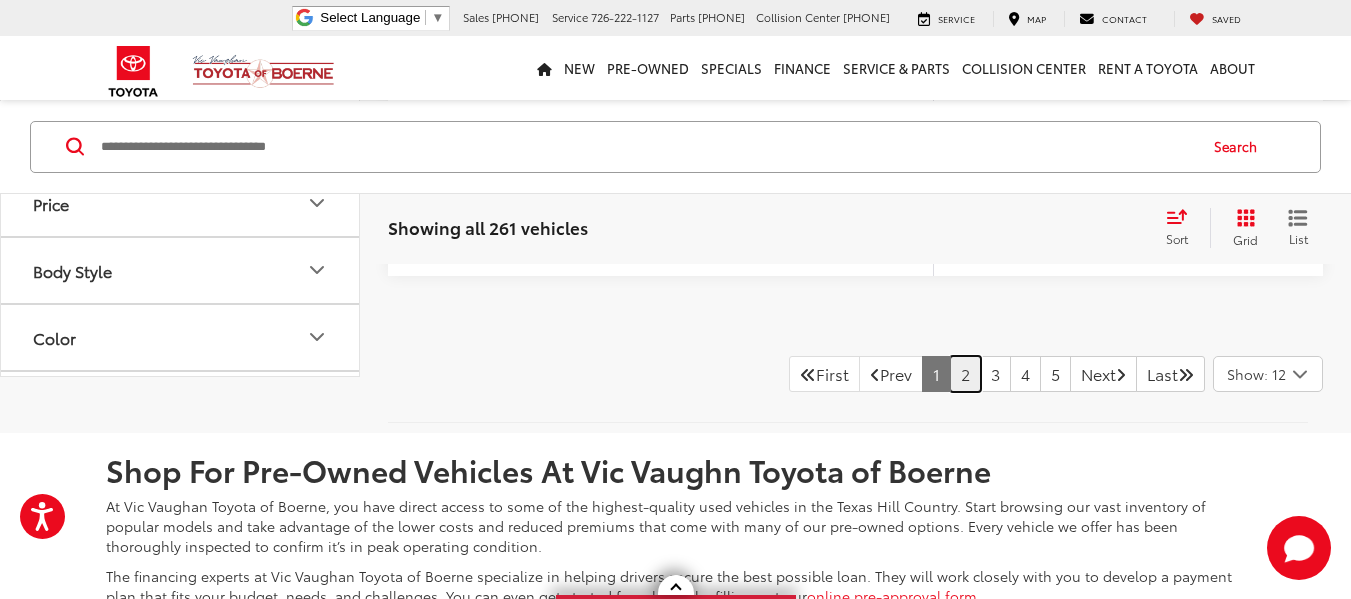 click on "2" at bounding box center (965, 374) 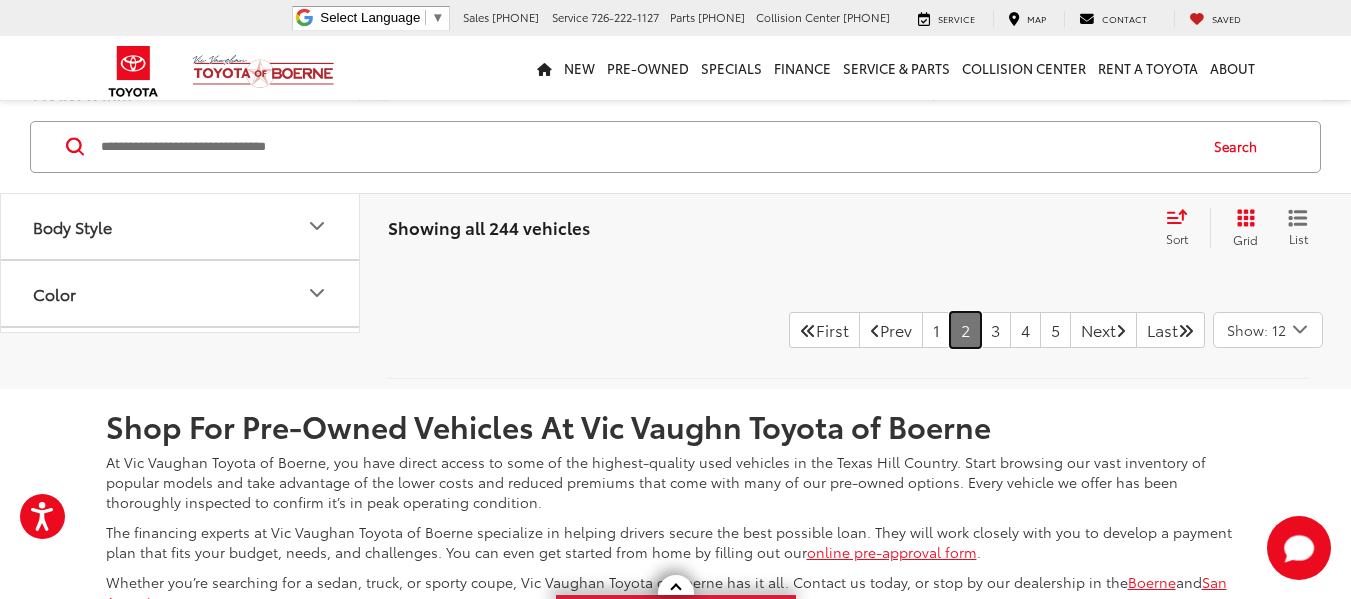 scroll, scrollTop: 9435, scrollLeft: 0, axis: vertical 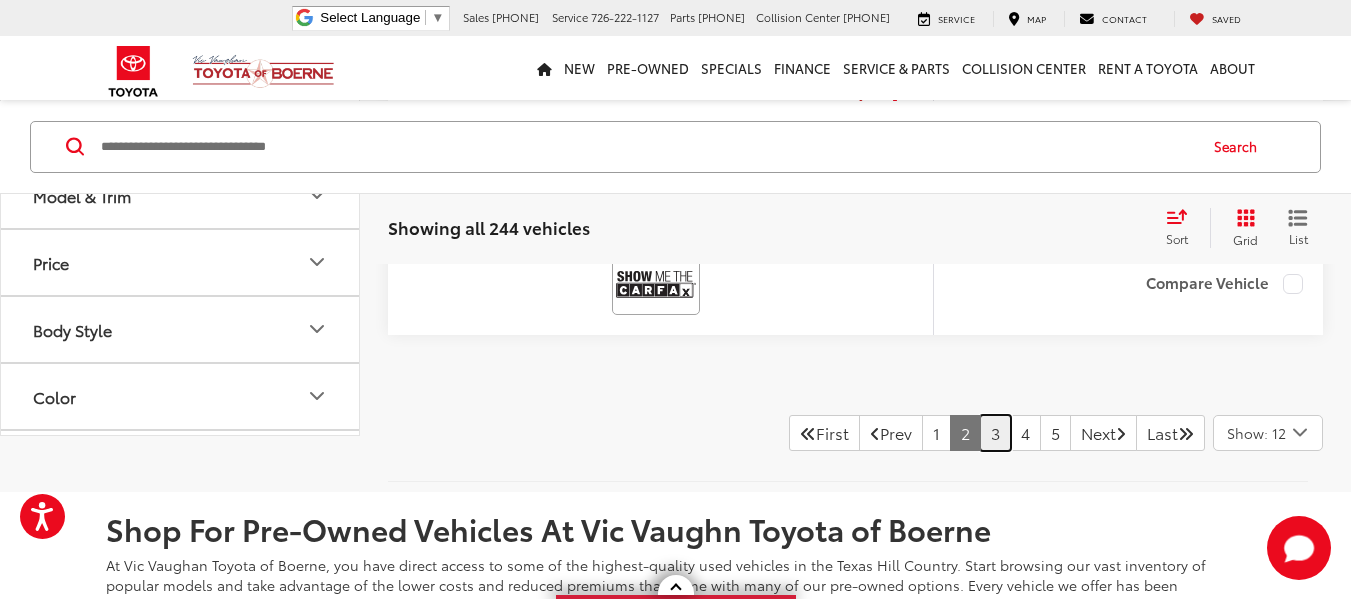 click on "3" at bounding box center [995, 433] 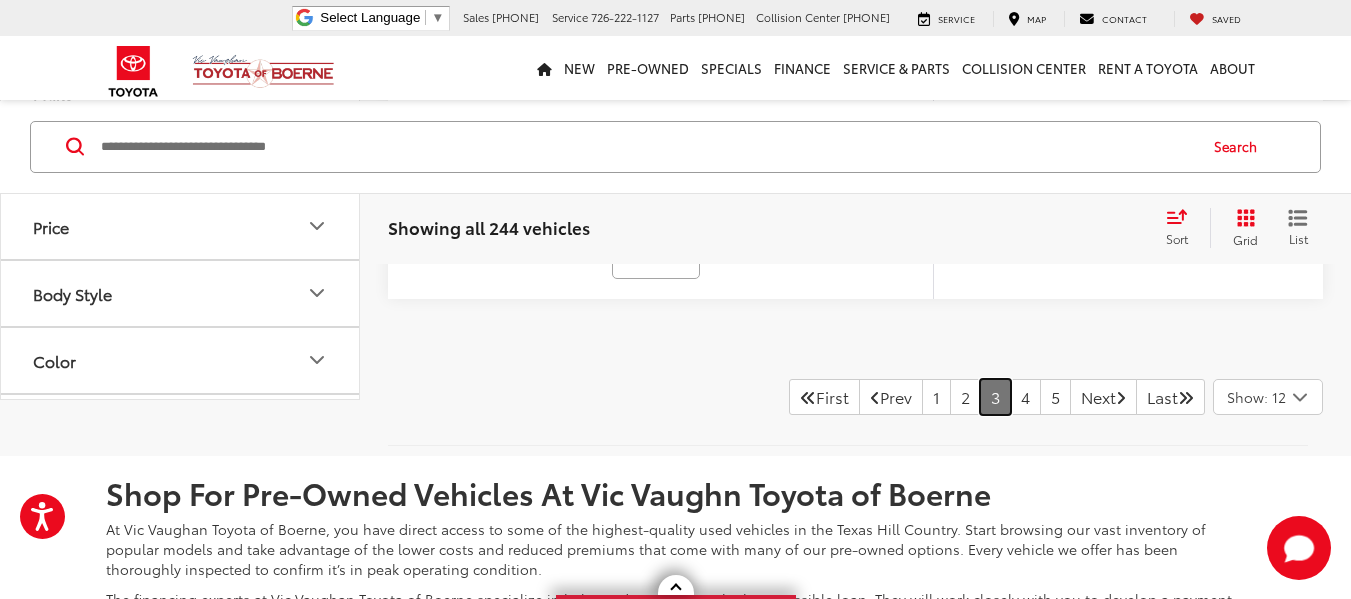 scroll, scrollTop: 9398, scrollLeft: 0, axis: vertical 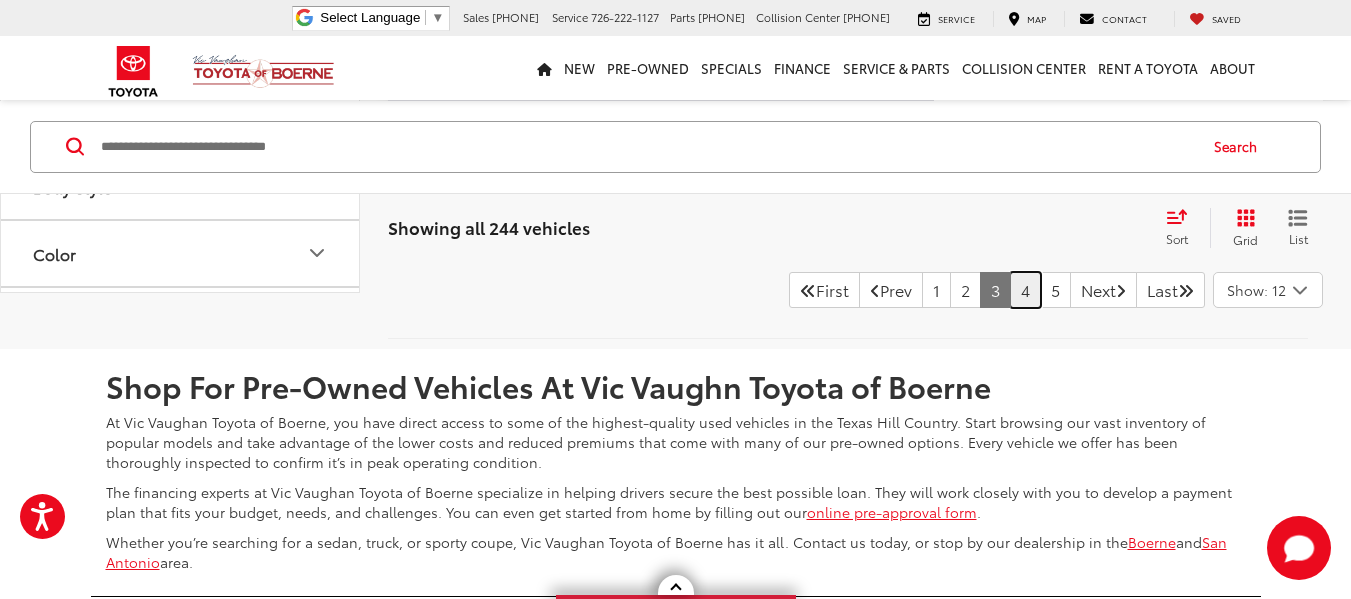 click on "4" at bounding box center (1025, 290) 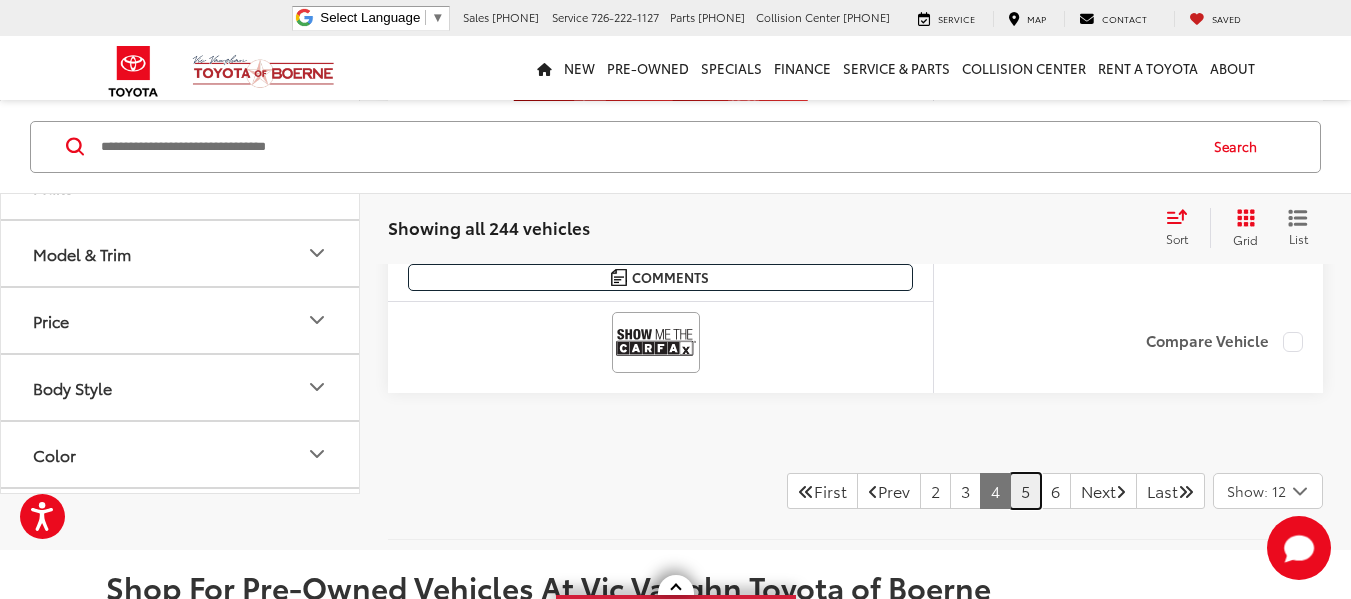 scroll, scrollTop: 9198, scrollLeft: 0, axis: vertical 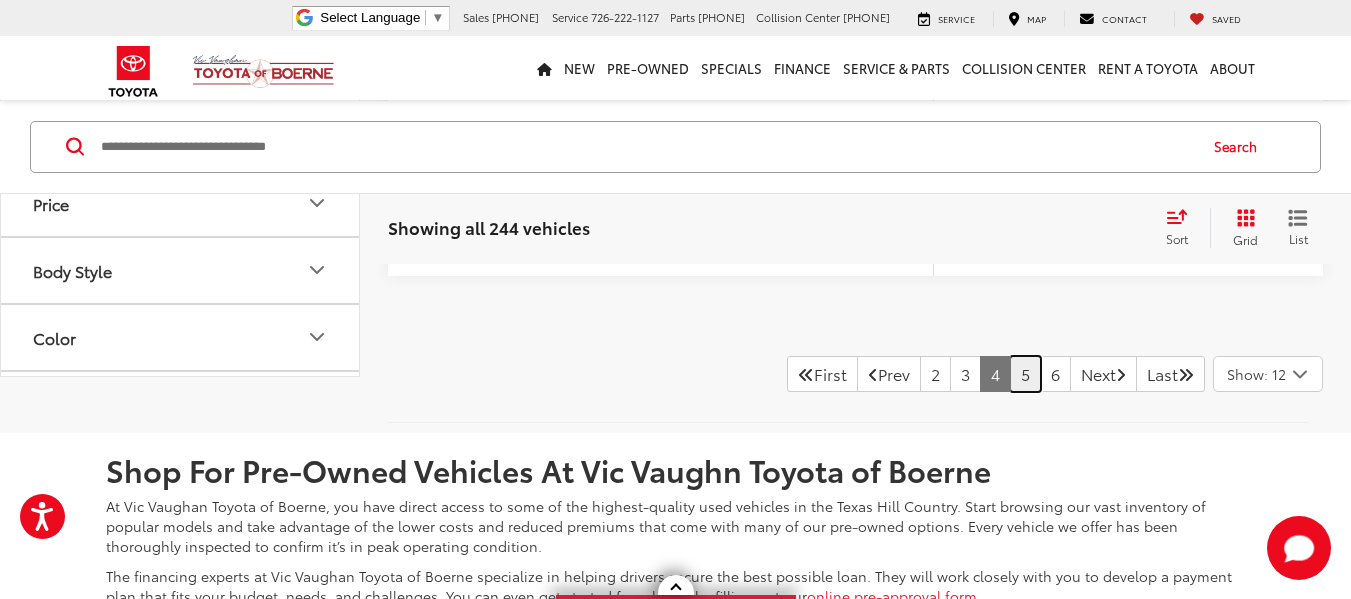 click on "5" at bounding box center [1025, 374] 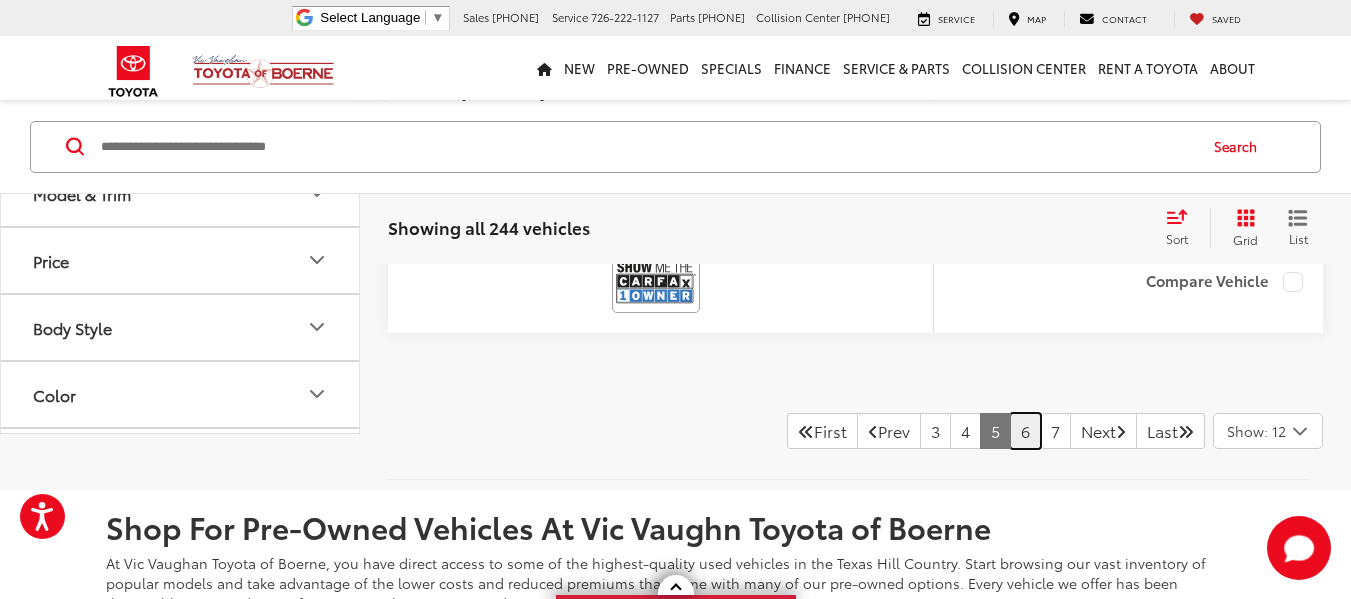 scroll, scrollTop: 9298, scrollLeft: 0, axis: vertical 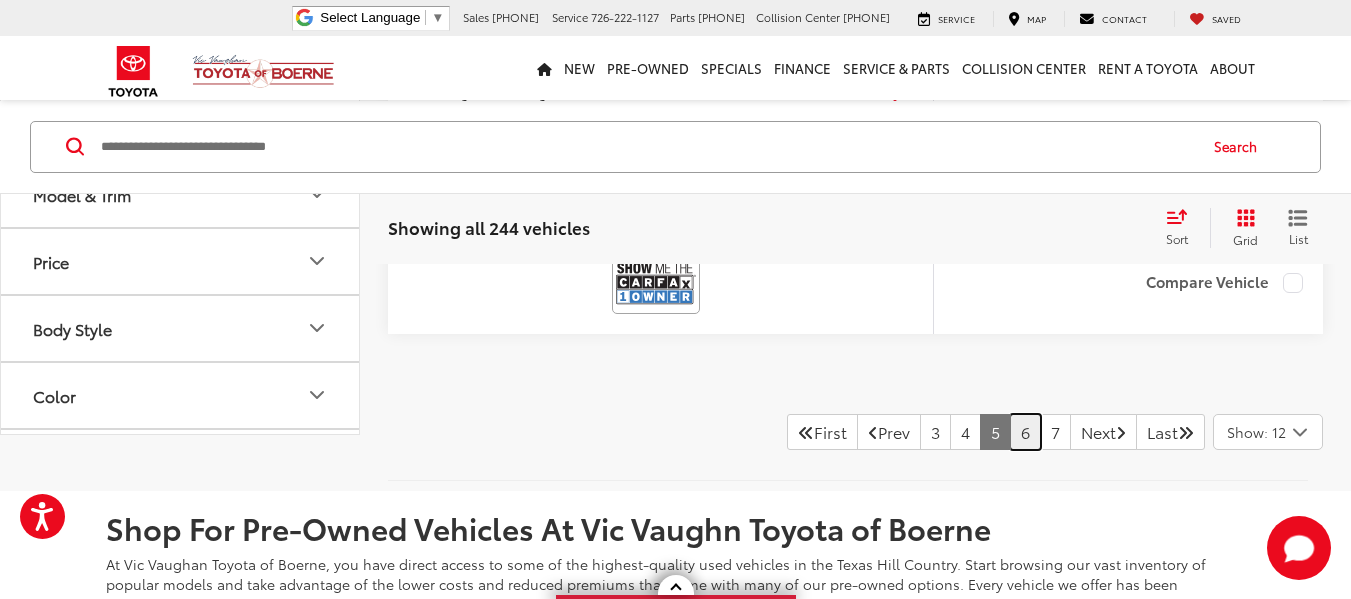 click on "6" at bounding box center (1025, 432) 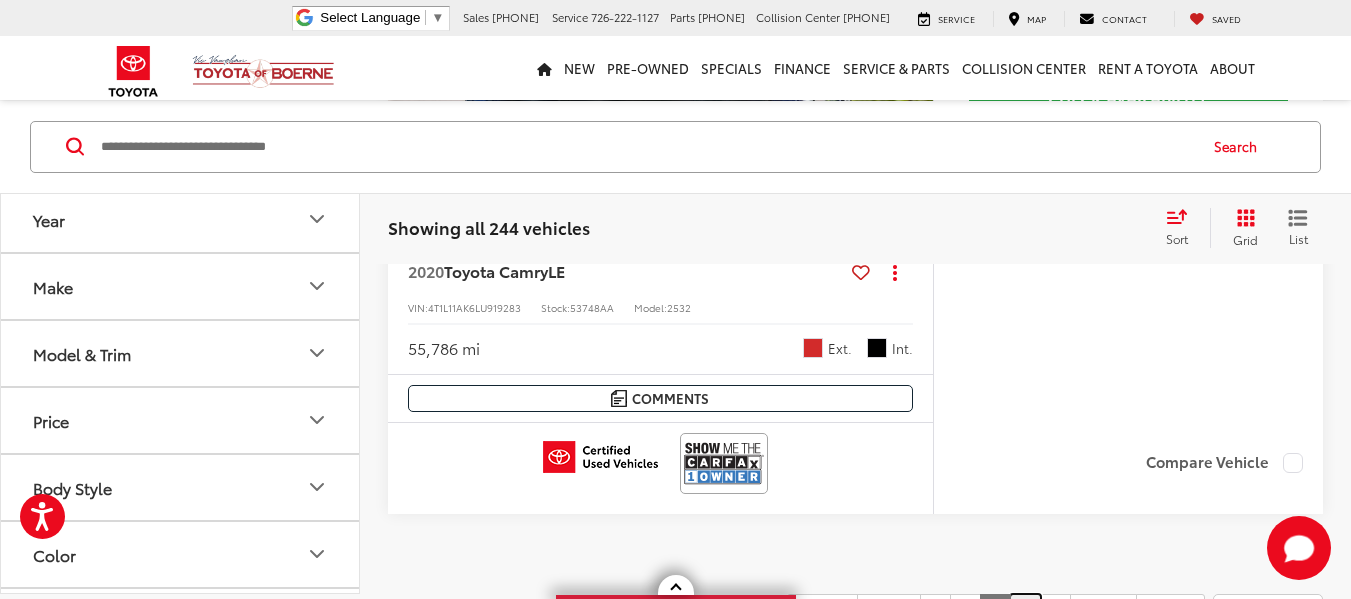 scroll, scrollTop: 9498, scrollLeft: 0, axis: vertical 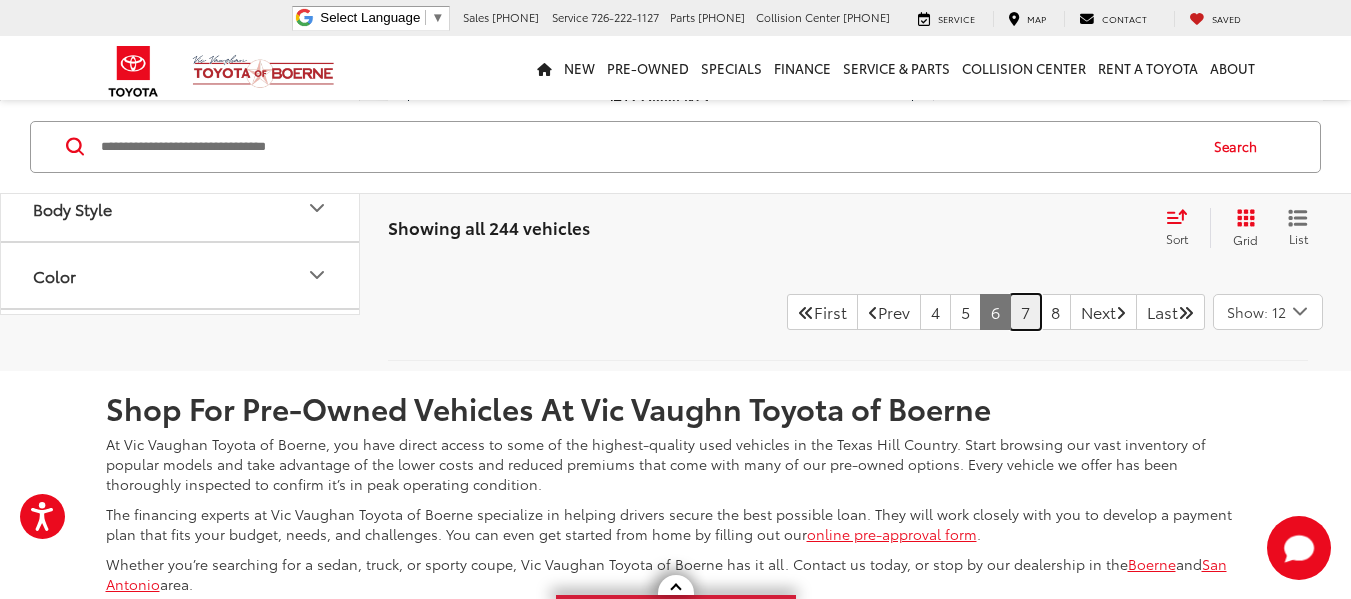 click on "7" at bounding box center (1025, 312) 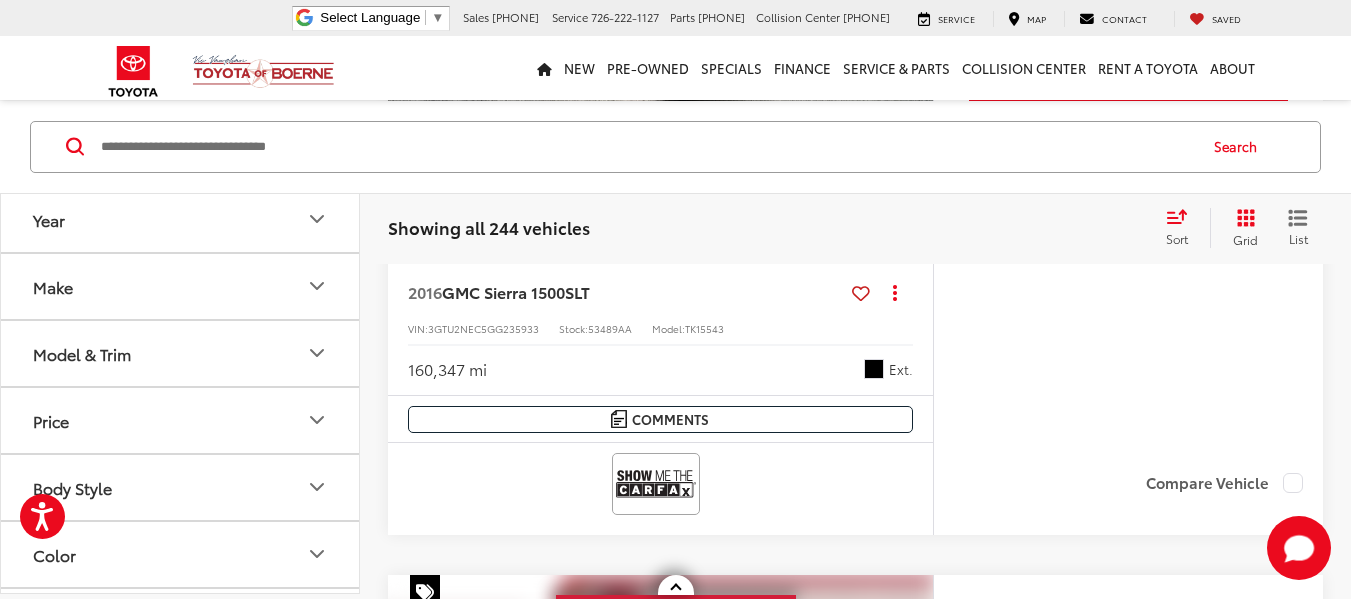 scroll, scrollTop: 8198, scrollLeft: 0, axis: vertical 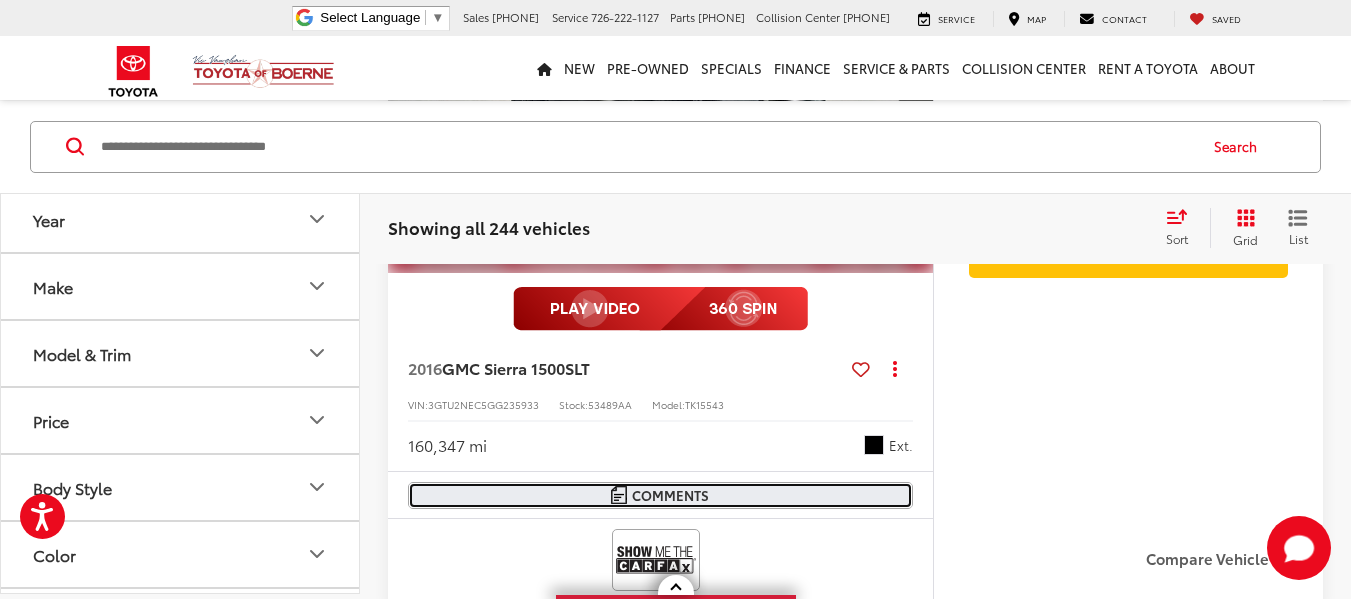 click on "Comments" at bounding box center (670, 495) 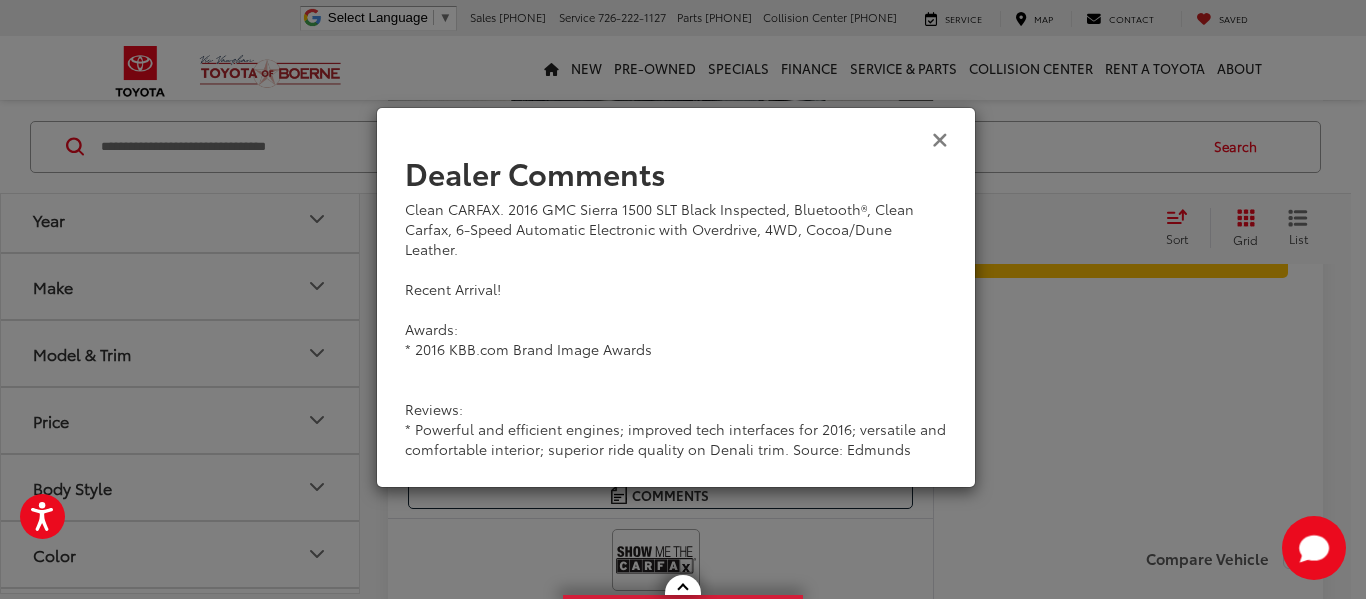 click at bounding box center (940, 138) 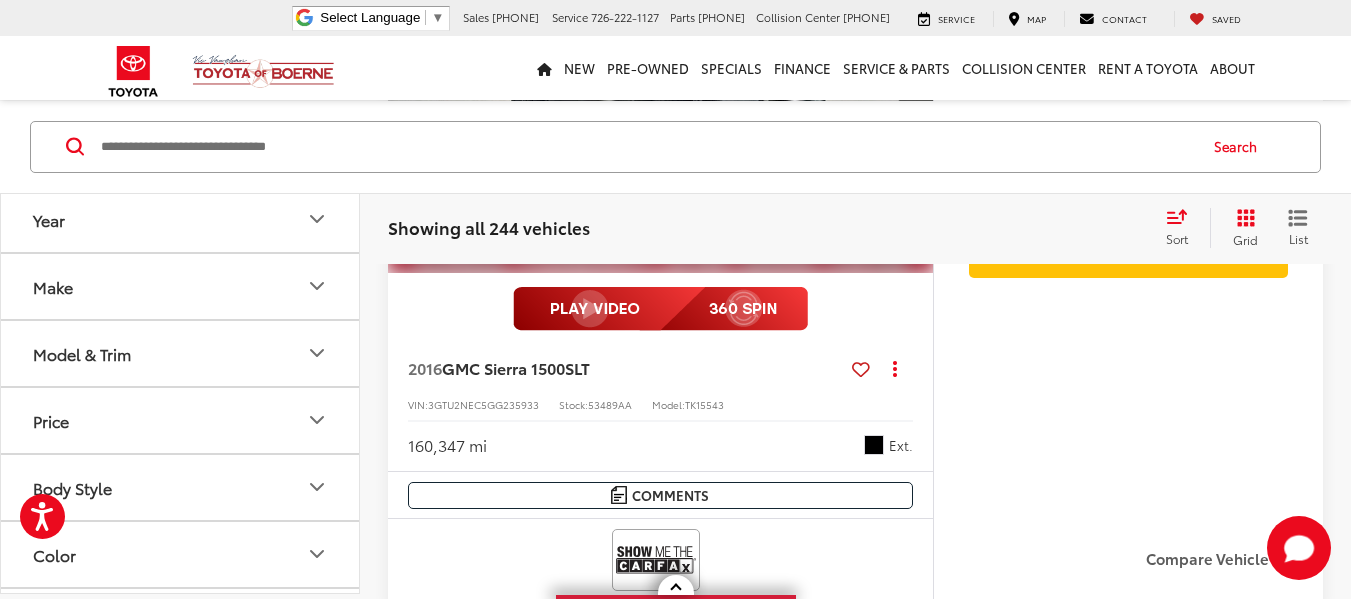 click at bounding box center (660, 309) 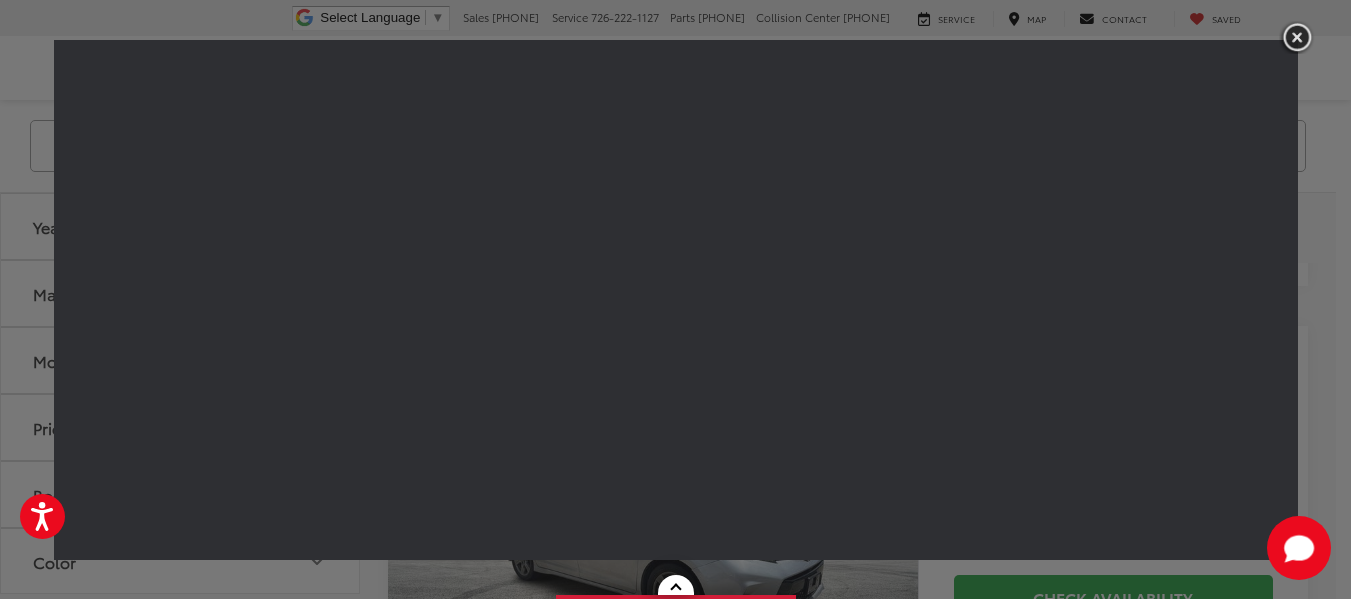 scroll, scrollTop: 8198, scrollLeft: 0, axis: vertical 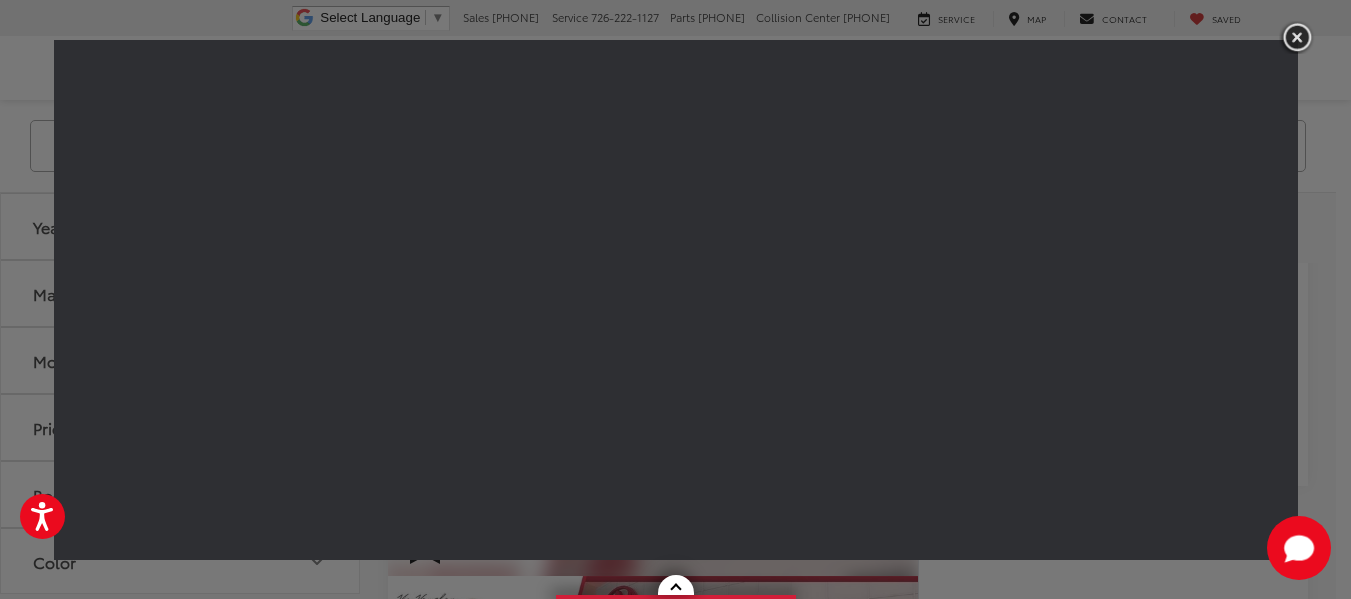 click at bounding box center (1297, 37) 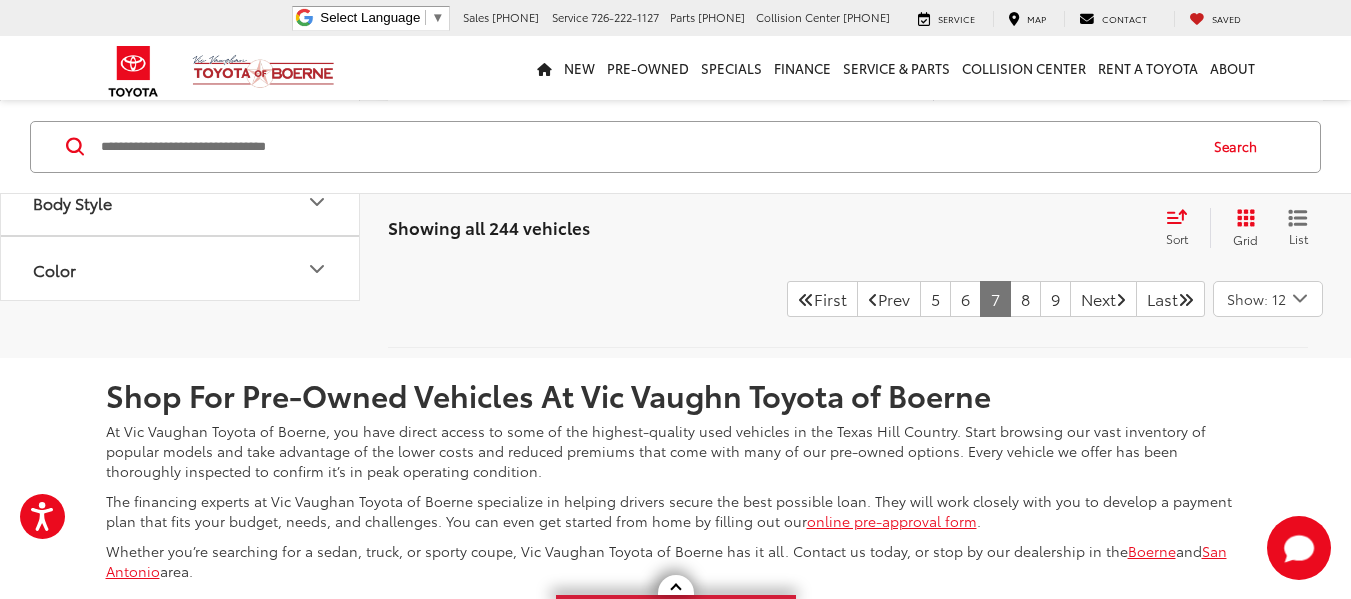 scroll, scrollTop: 9298, scrollLeft: 0, axis: vertical 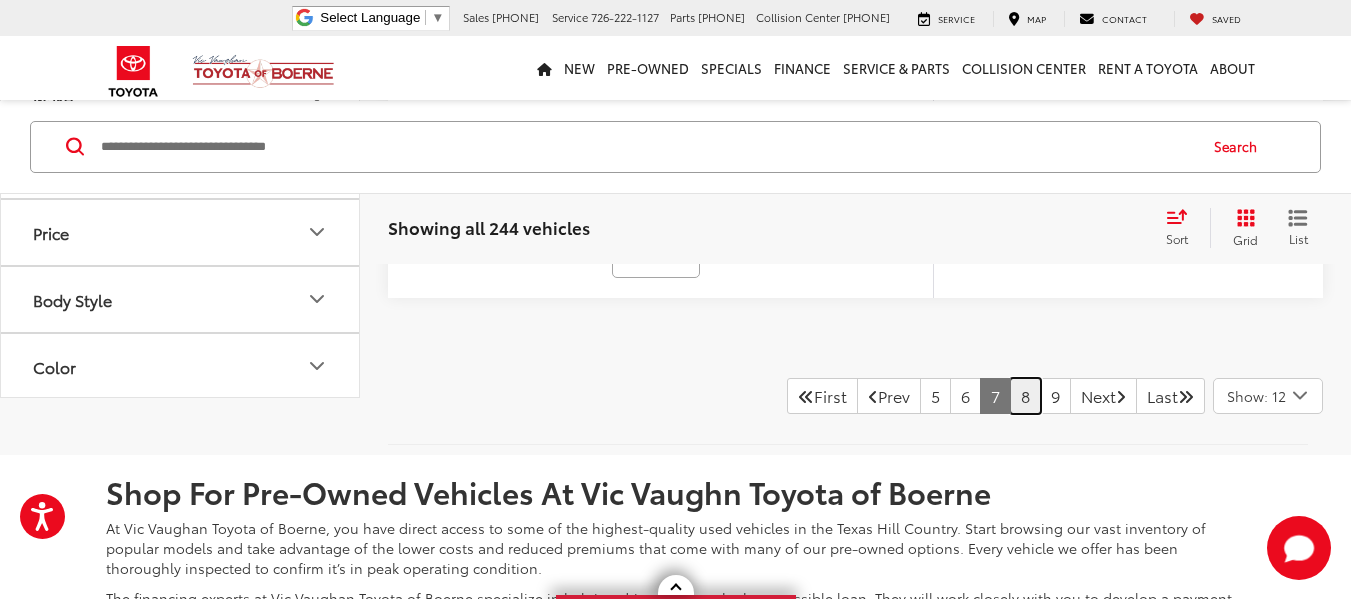 click on "8" at bounding box center [1025, 396] 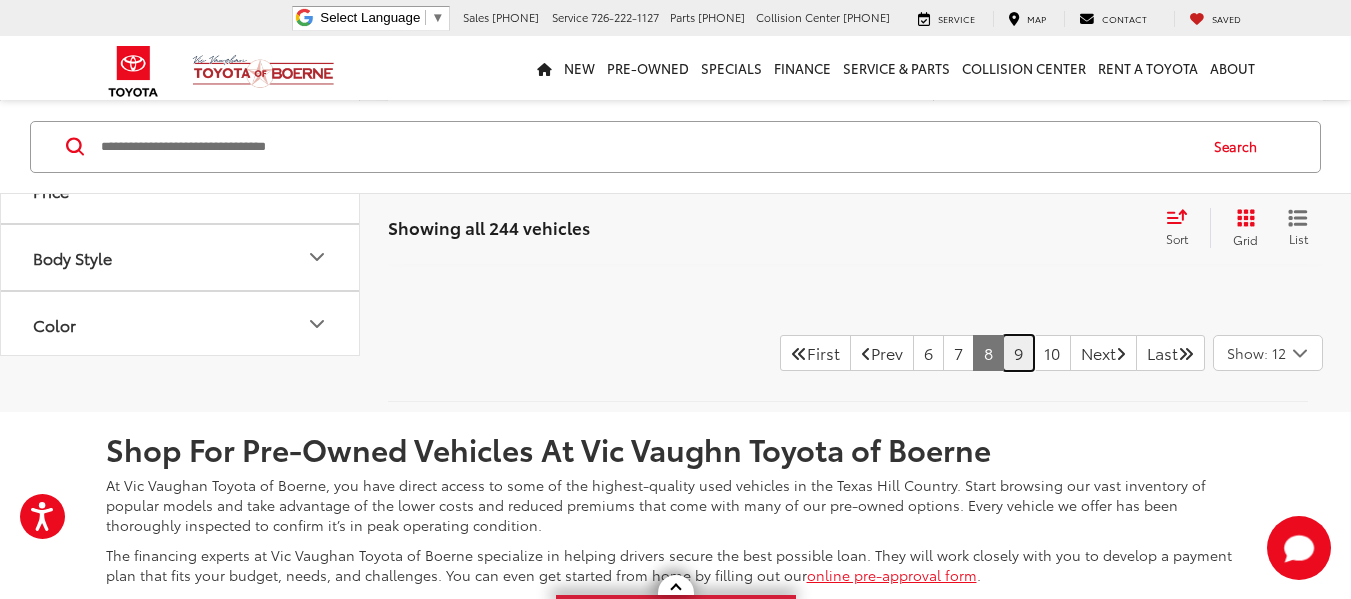 scroll, scrollTop: 9298, scrollLeft: 0, axis: vertical 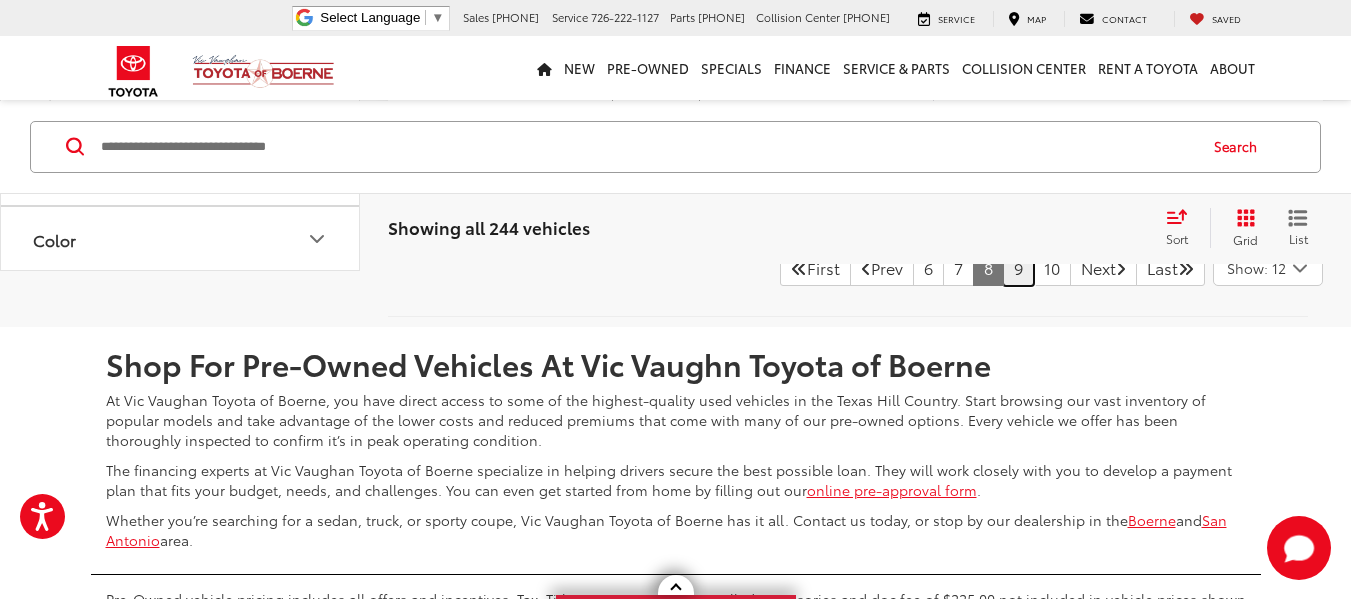 click on "9" at bounding box center [1018, 268] 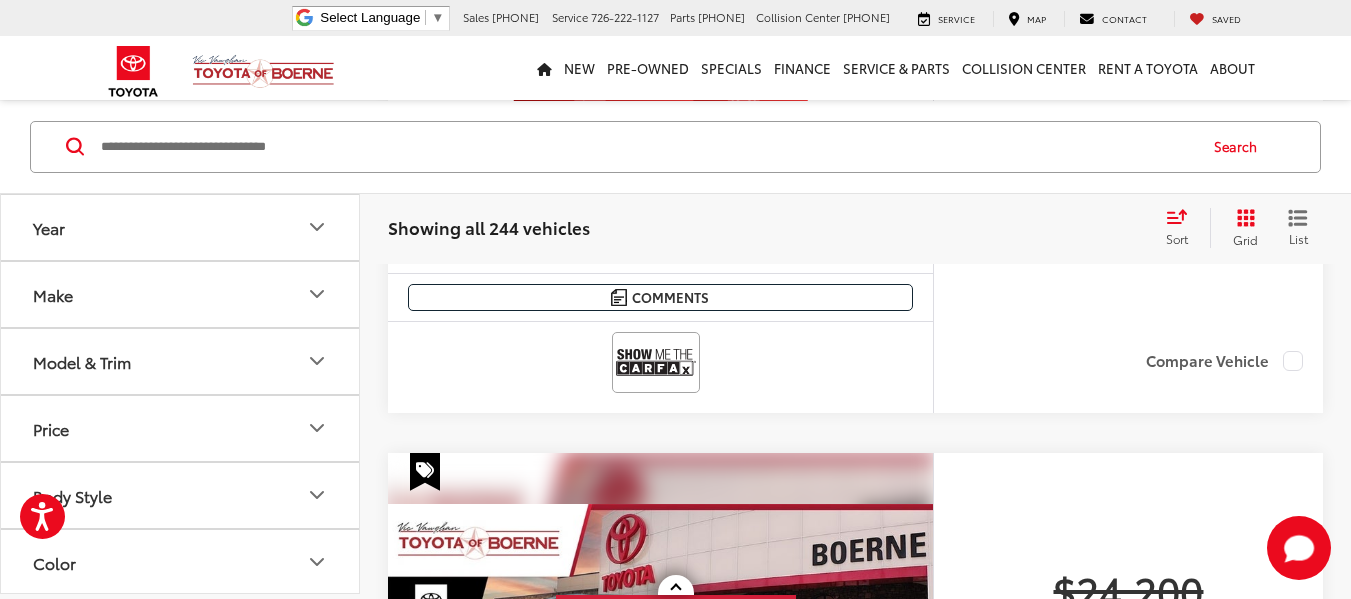scroll, scrollTop: 898, scrollLeft: 0, axis: vertical 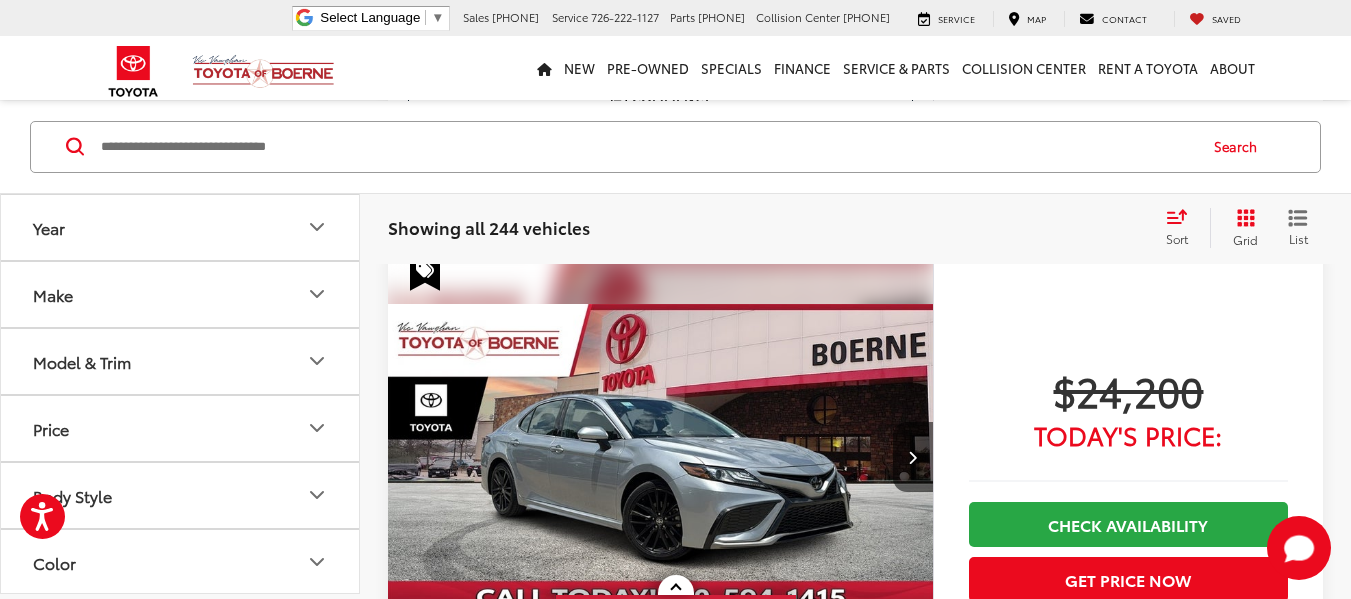 click 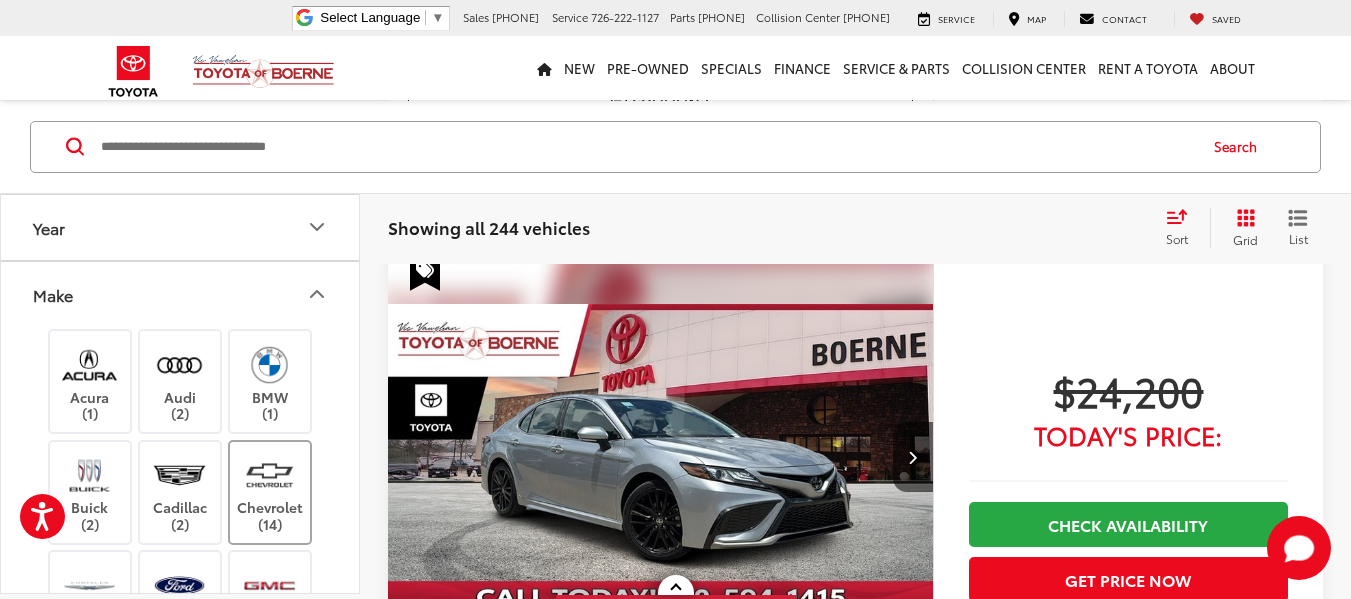click at bounding box center [269, 474] 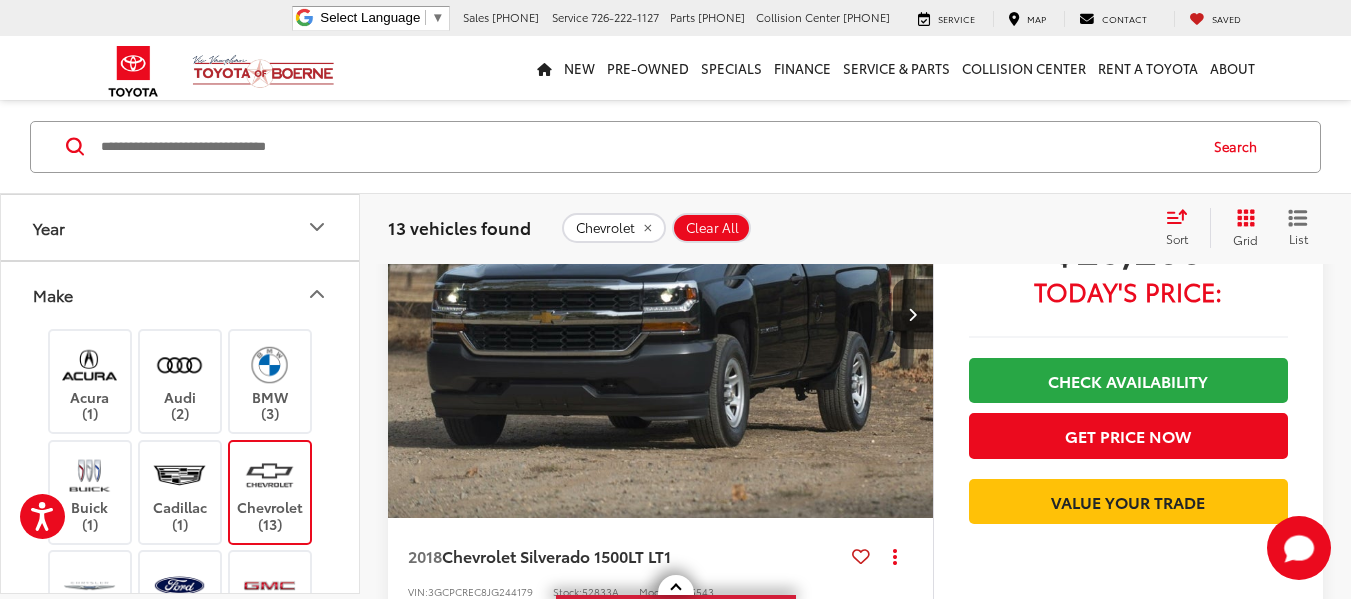 scroll, scrollTop: 5598, scrollLeft: 0, axis: vertical 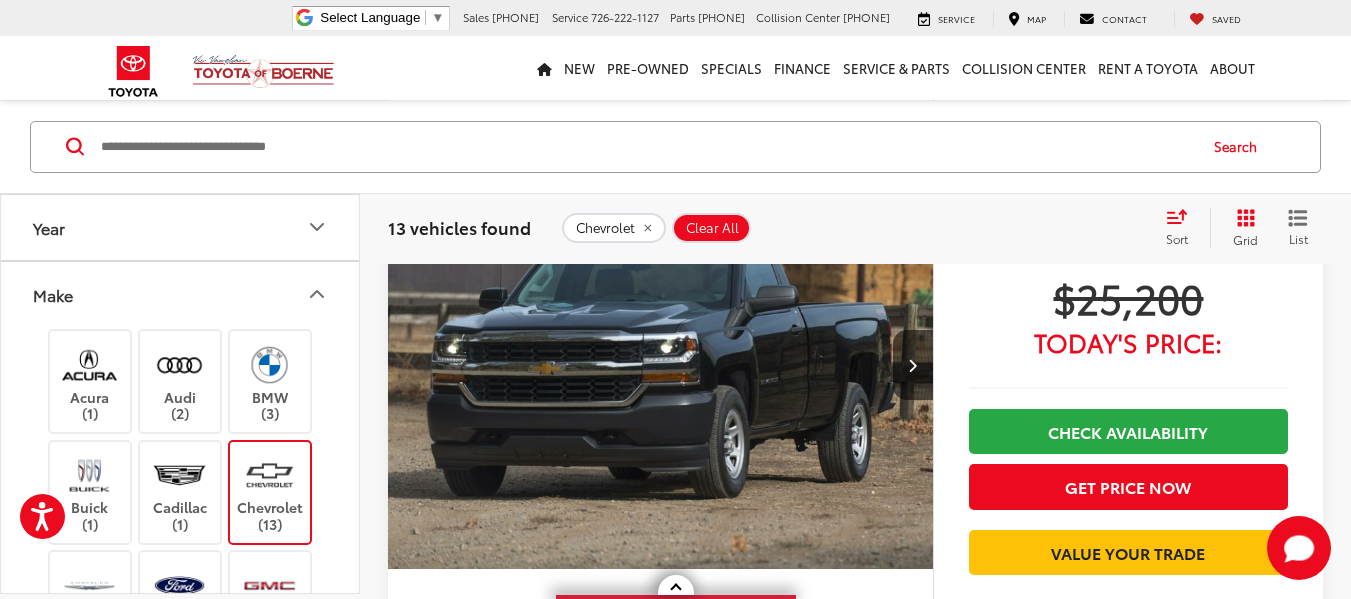 click at bounding box center [661, 365] 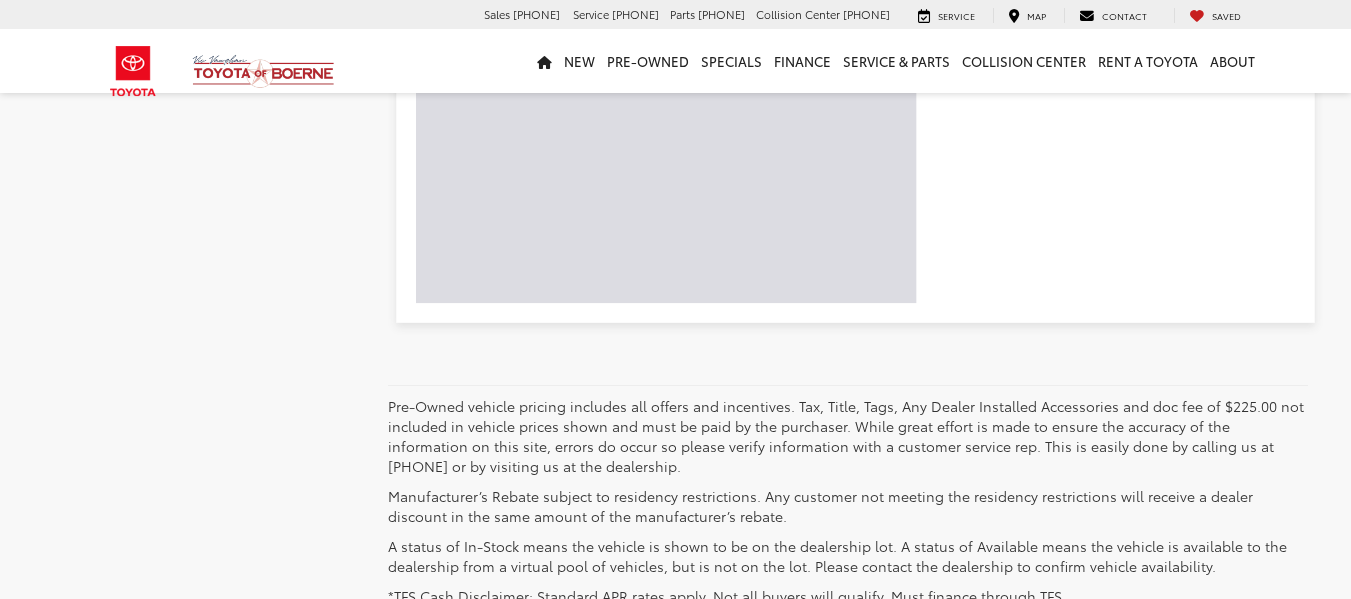 scroll, scrollTop: 5098, scrollLeft: 0, axis: vertical 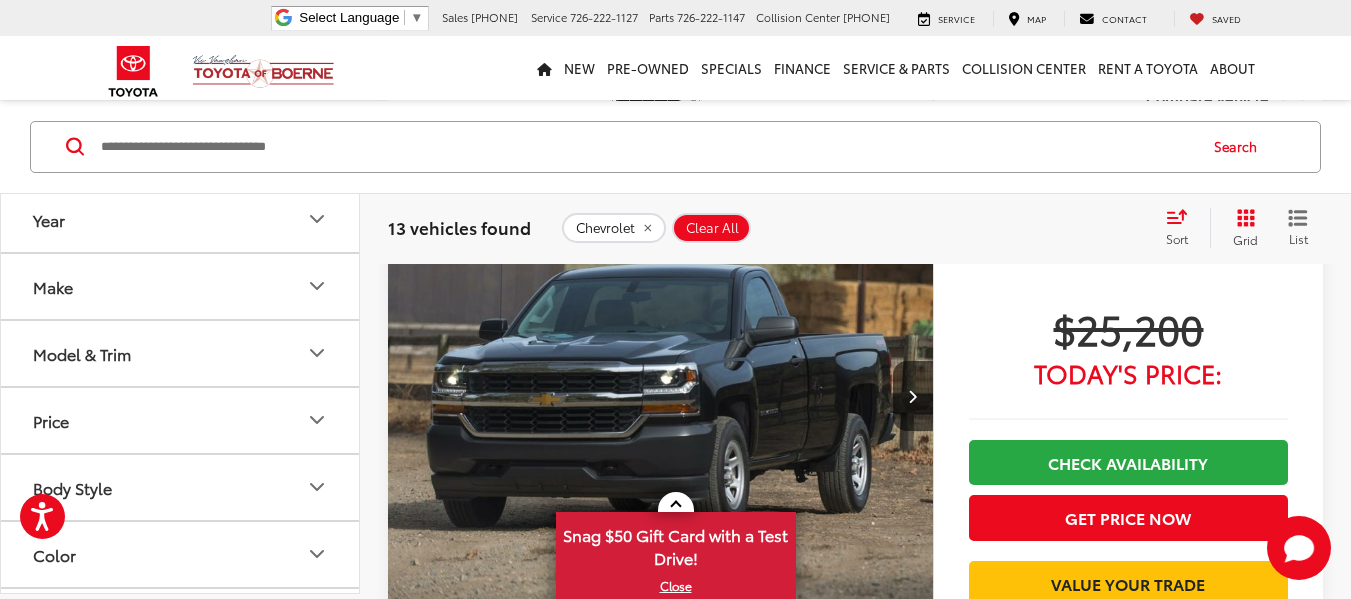 click at bounding box center [676, 502] 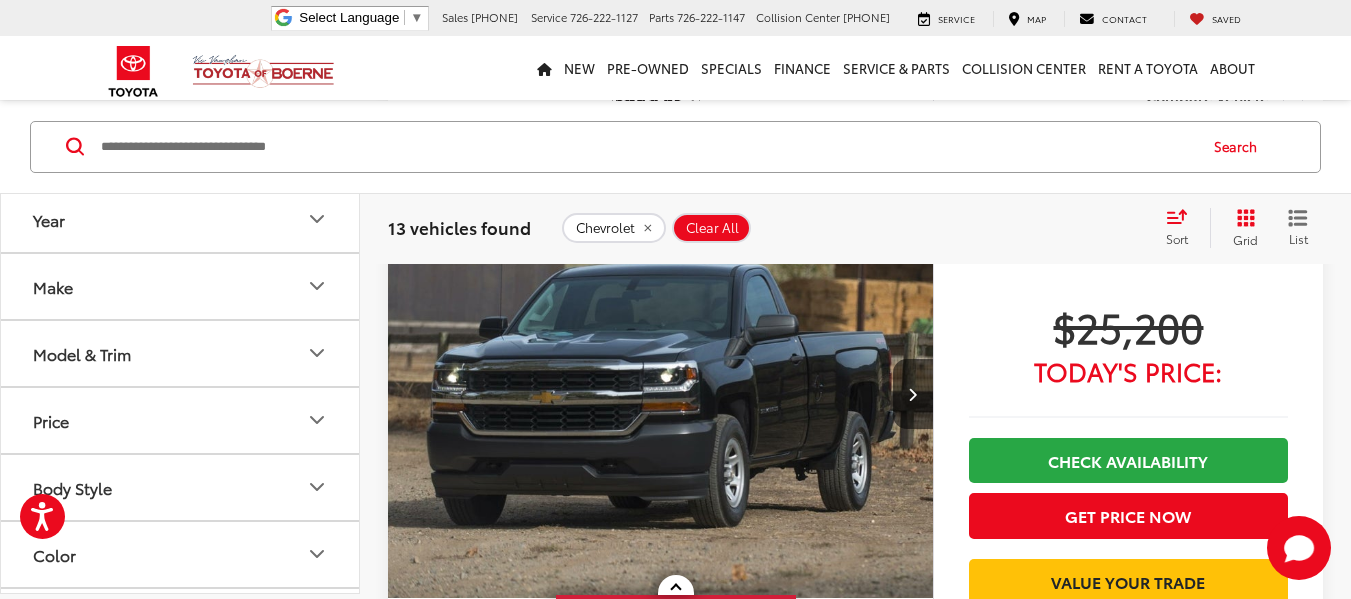 scroll, scrollTop: 5567, scrollLeft: 0, axis: vertical 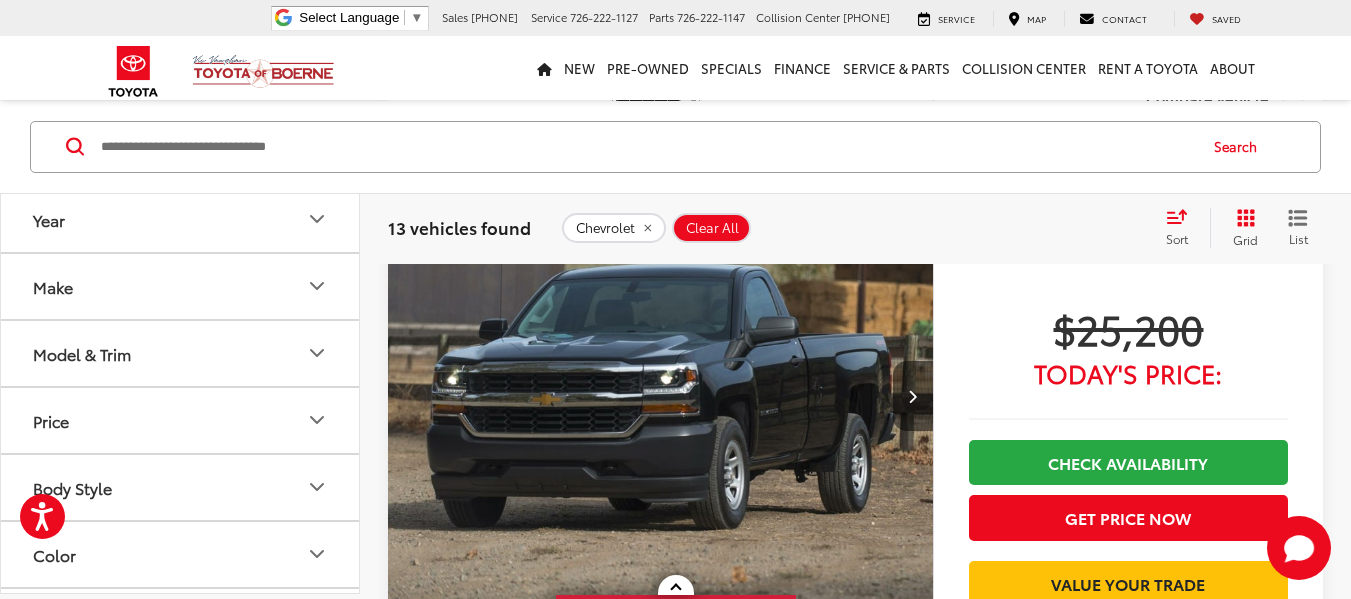 click at bounding box center (913, 396) 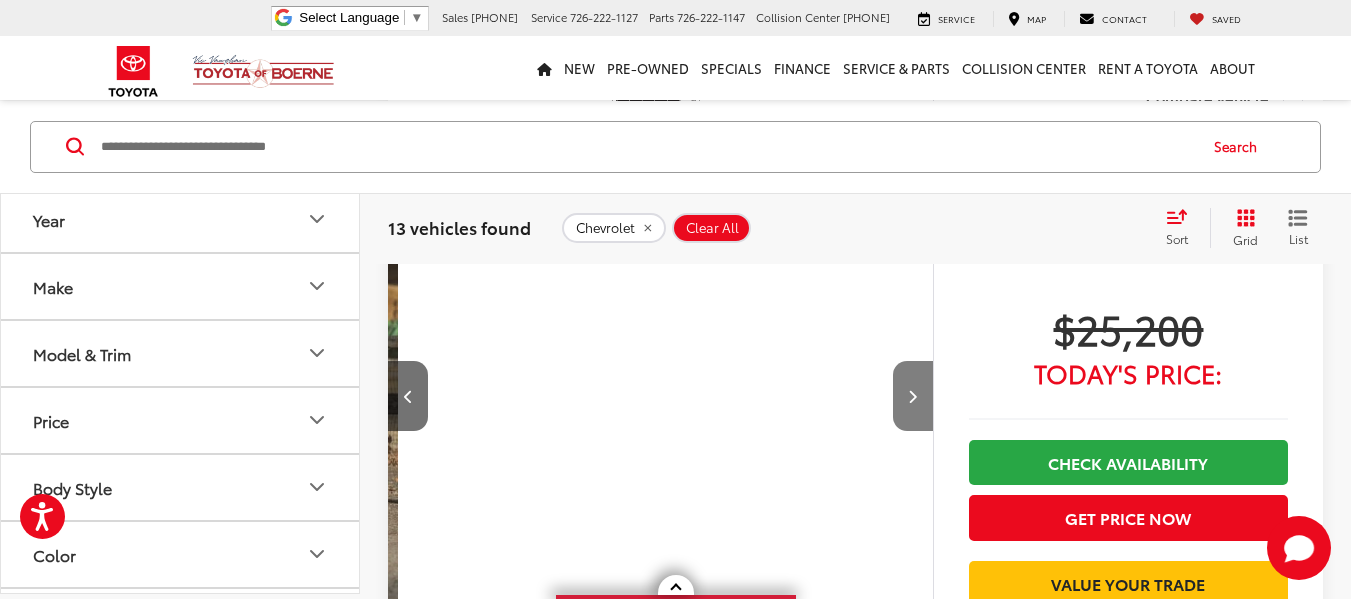scroll, scrollTop: 0, scrollLeft: 548, axis: horizontal 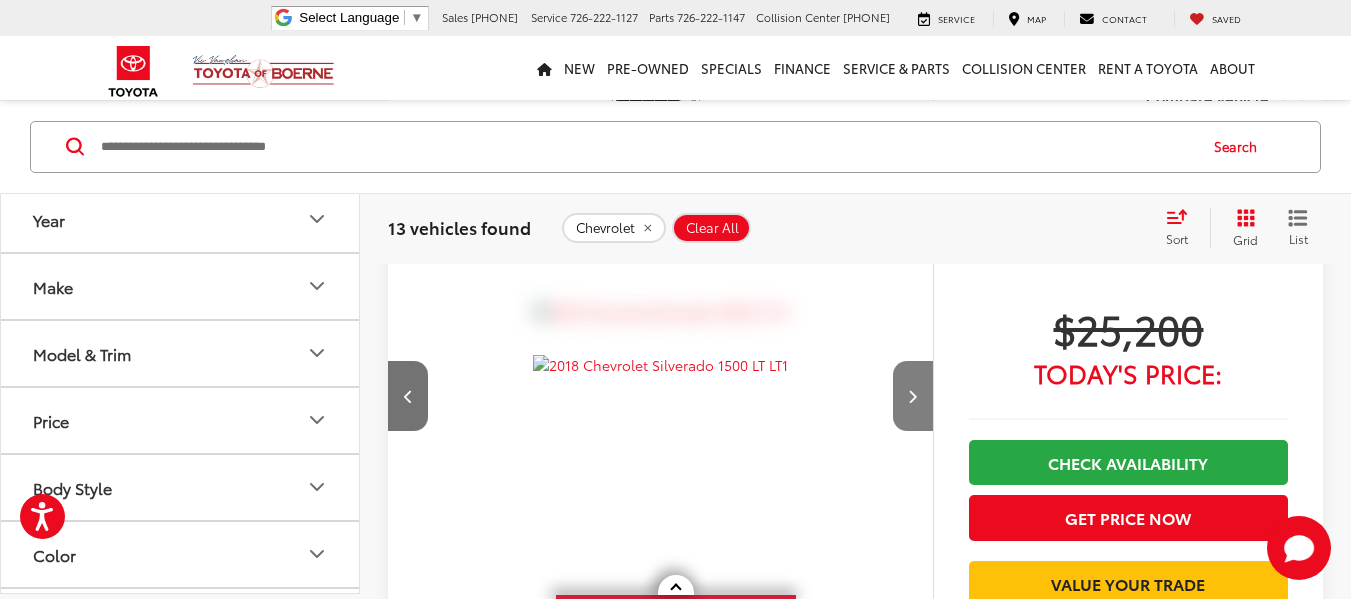 click at bounding box center (912, 396) 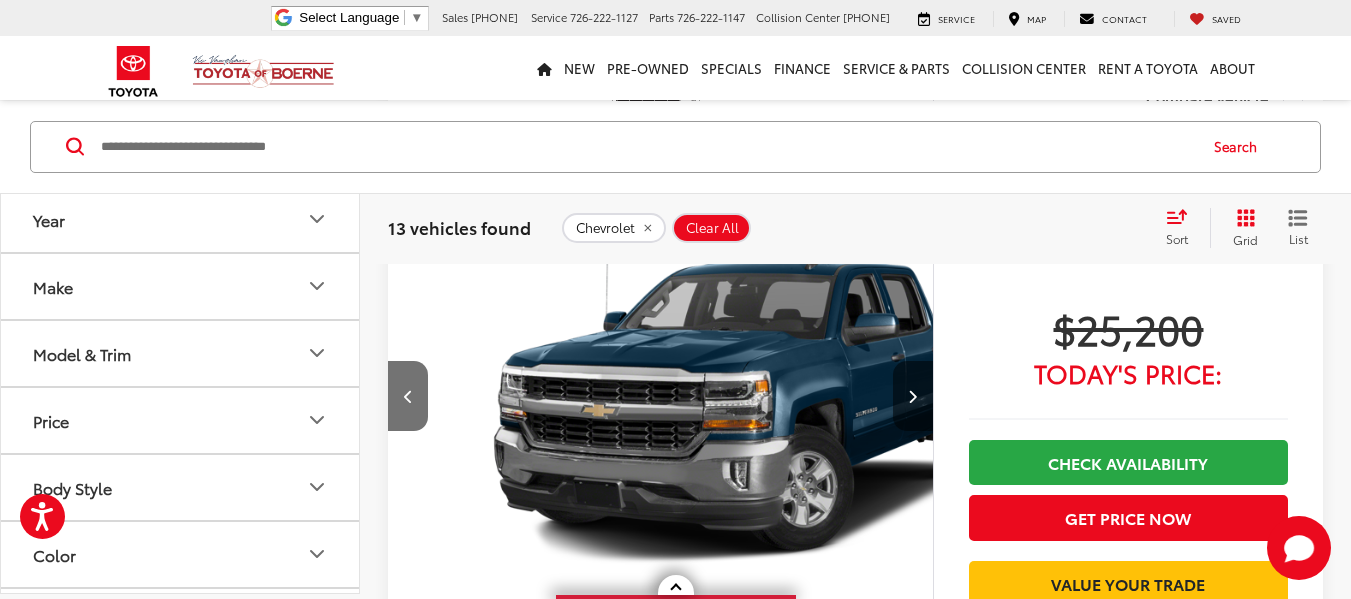 scroll, scrollTop: 0, scrollLeft: 1096, axis: horizontal 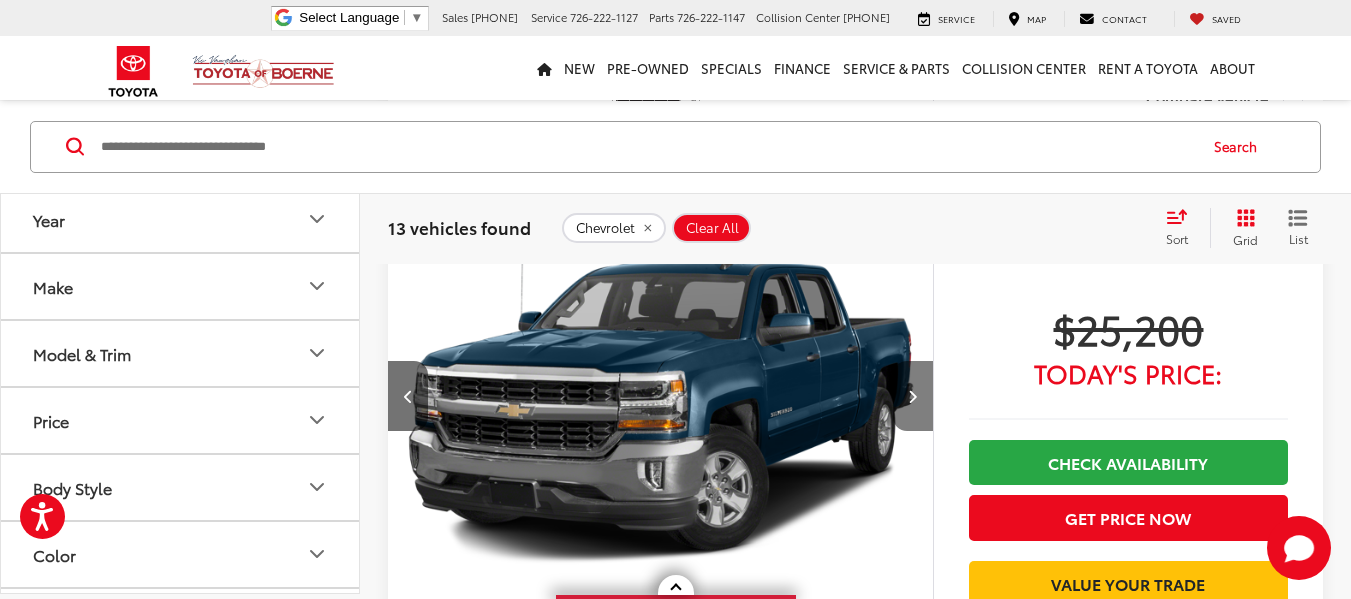 click at bounding box center (912, 396) 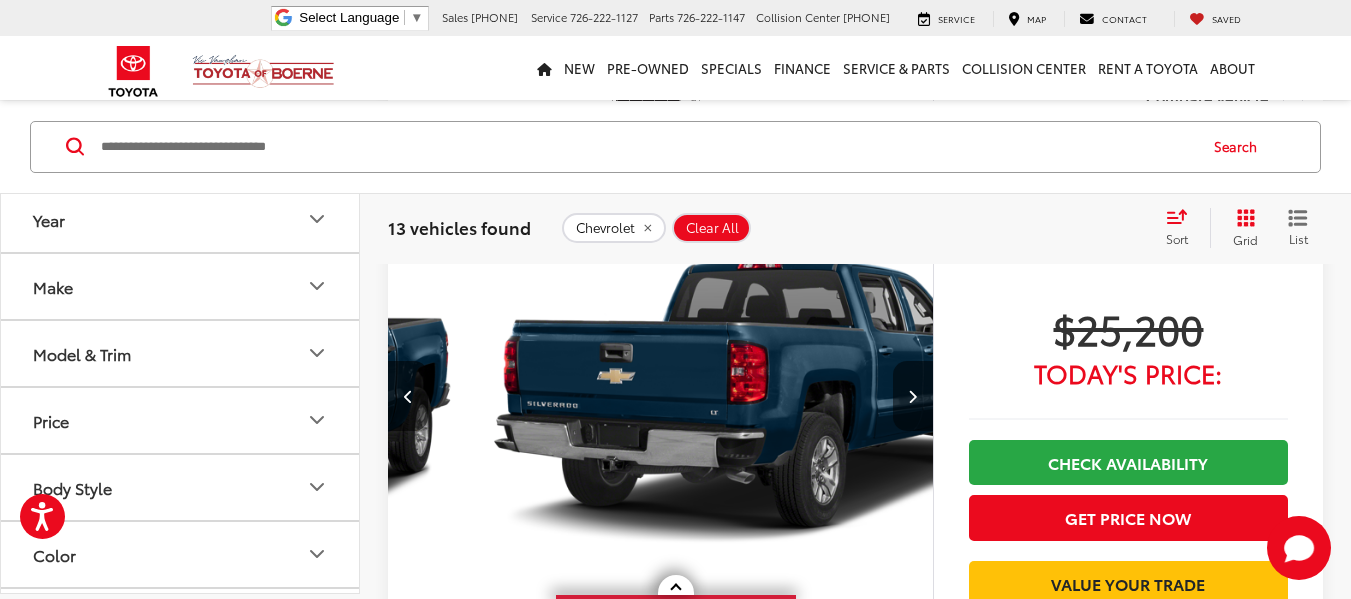scroll, scrollTop: 0, scrollLeft: 1644, axis: horizontal 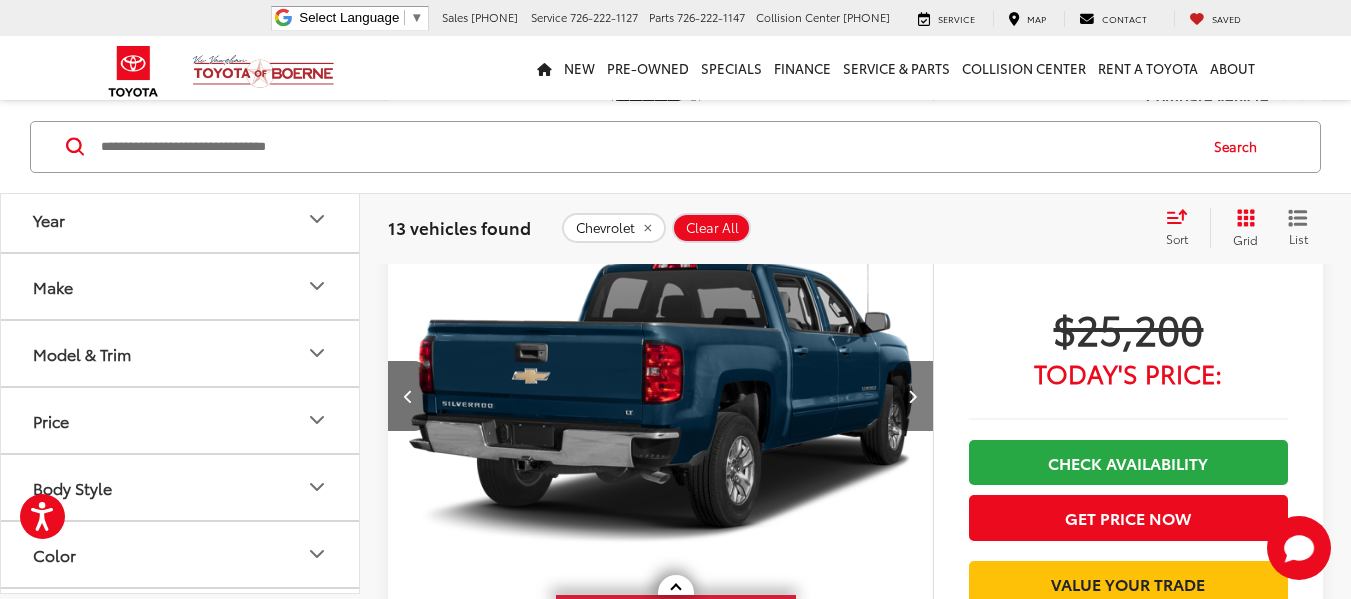 click at bounding box center [912, 396] 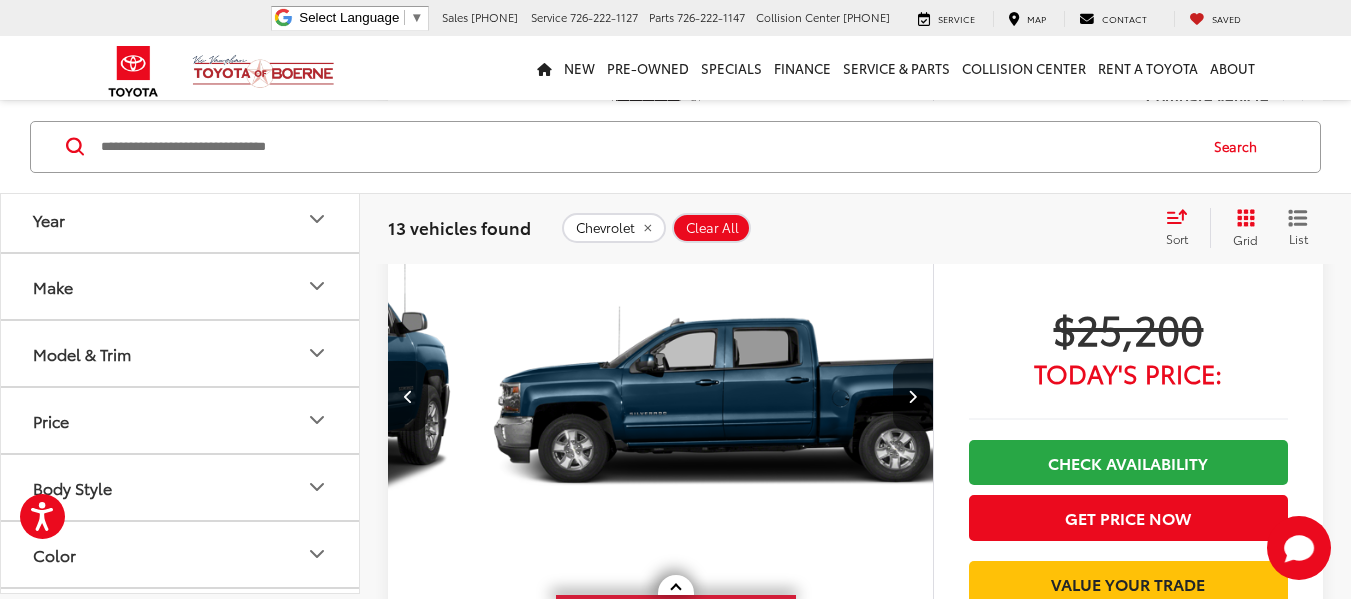 scroll, scrollTop: 0, scrollLeft: 2192, axis: horizontal 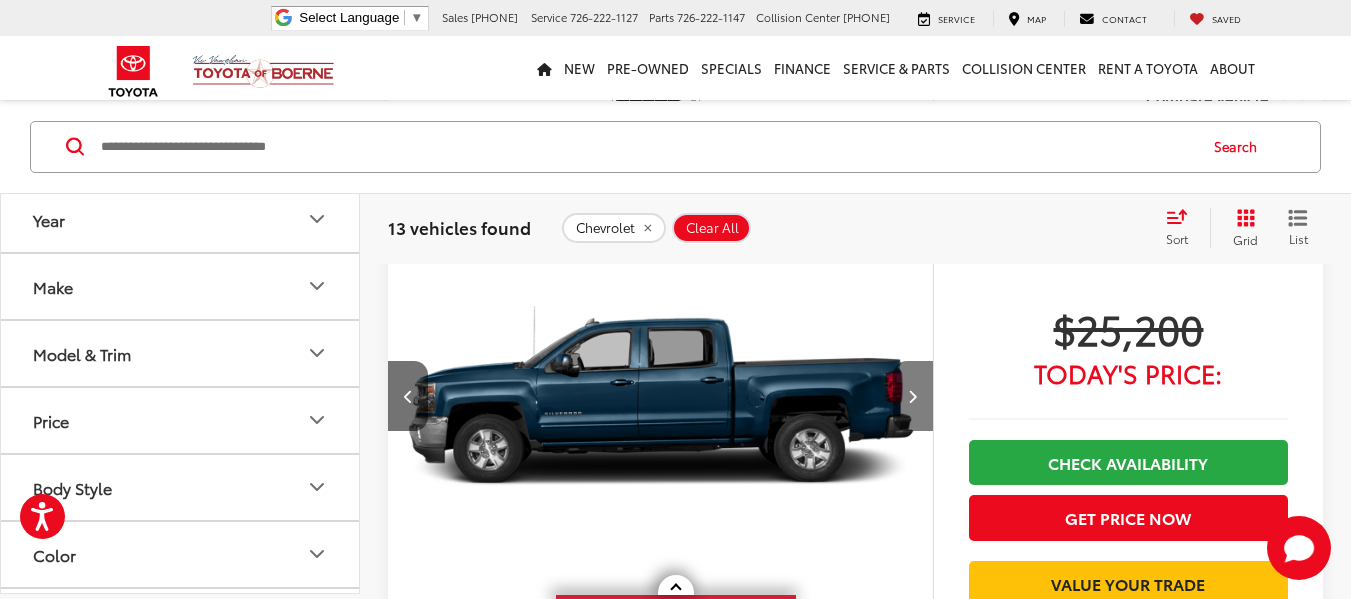click at bounding box center [912, 396] 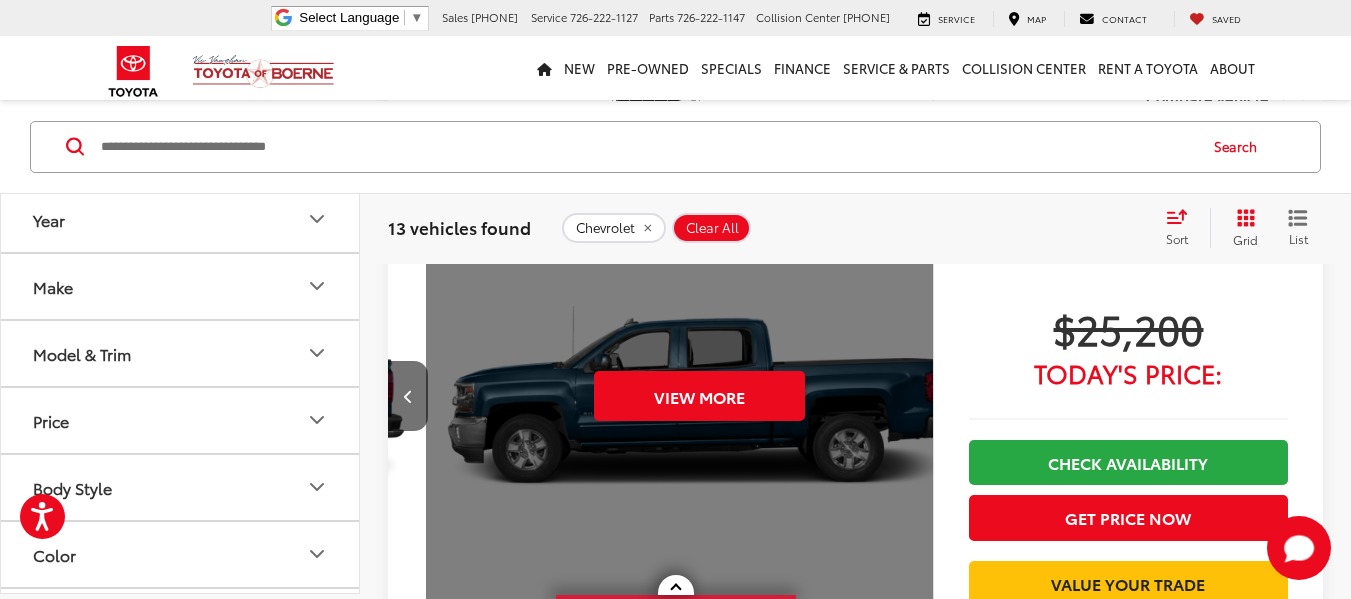 scroll, scrollTop: 0, scrollLeft: 2740, axis: horizontal 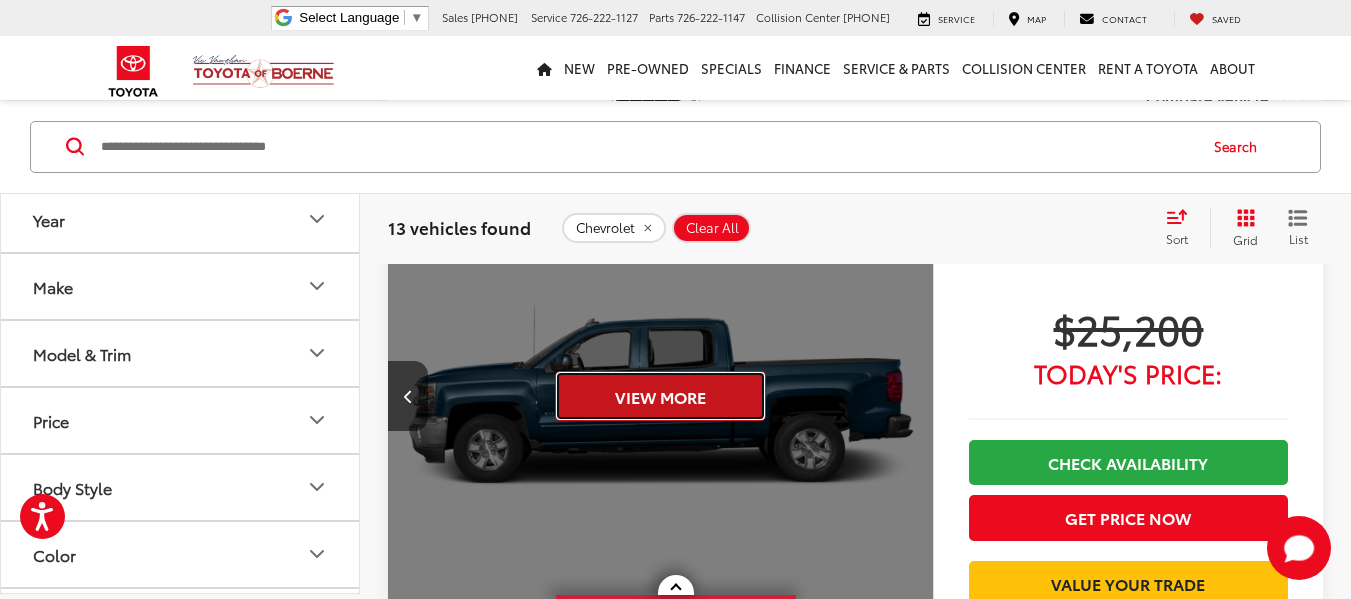 click on "View More" at bounding box center (660, 396) 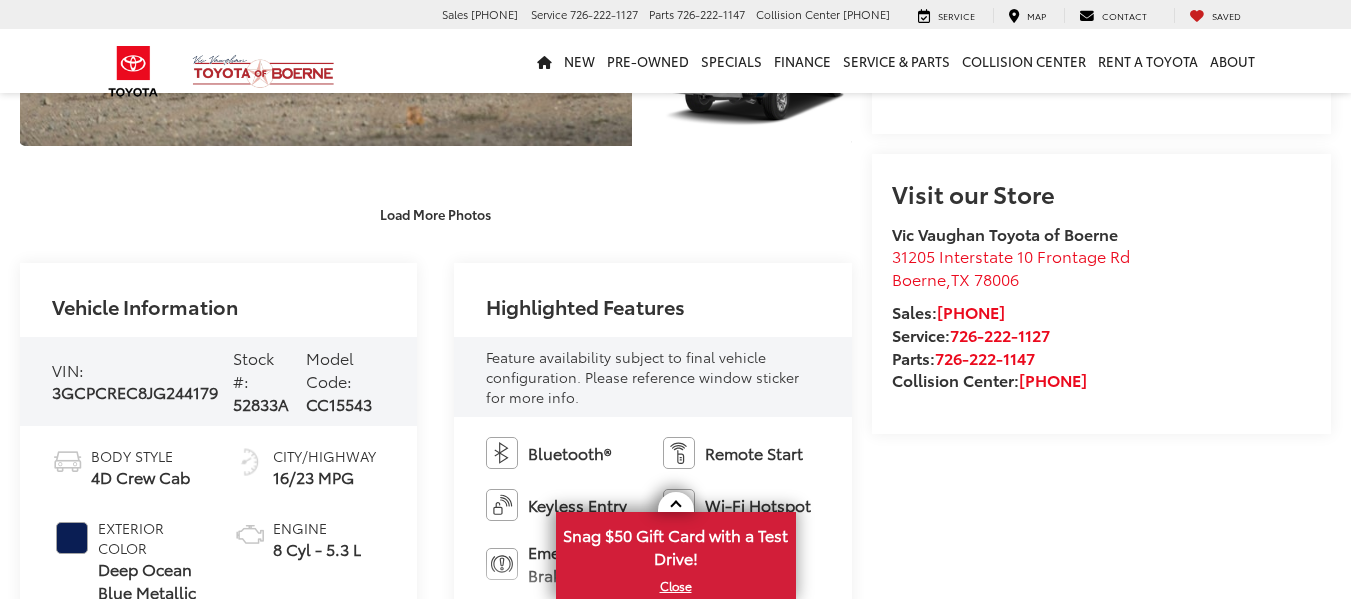 scroll, scrollTop: 700, scrollLeft: 0, axis: vertical 